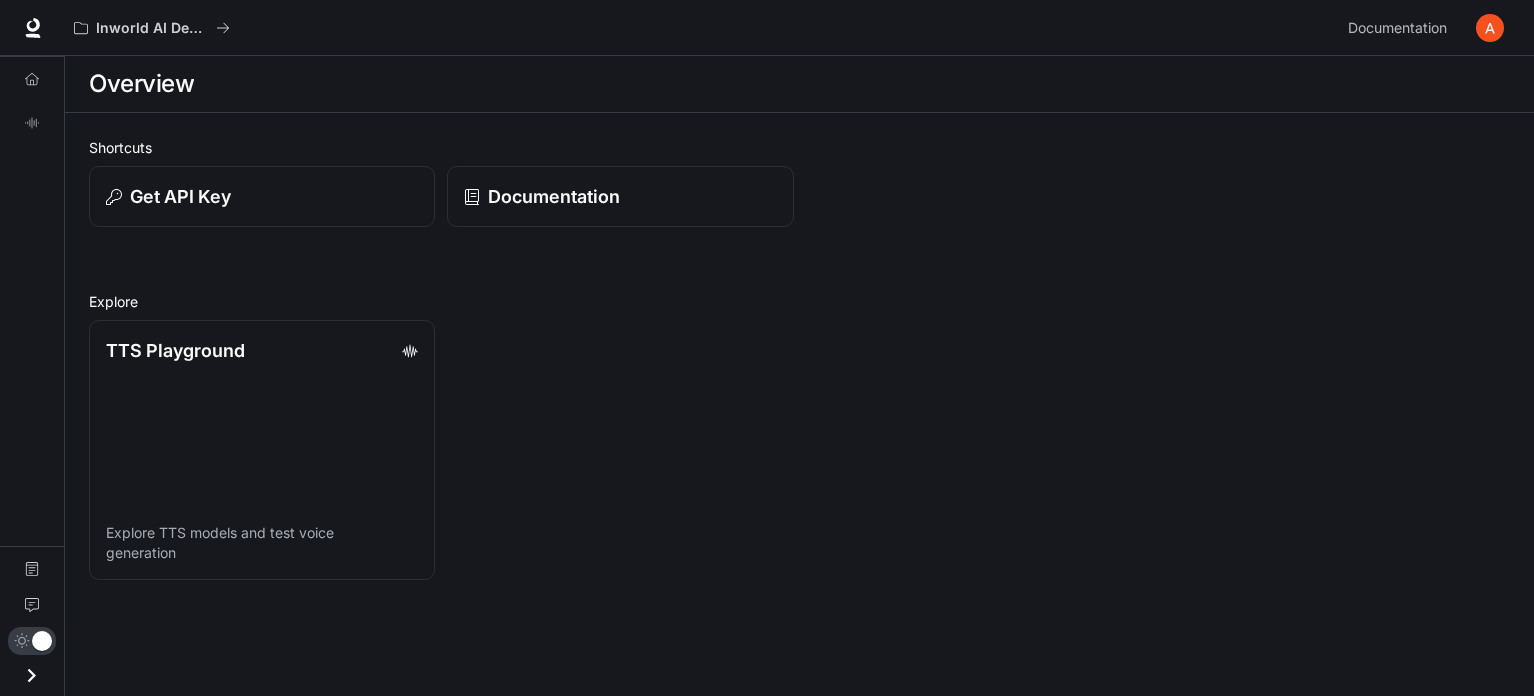 scroll, scrollTop: 0, scrollLeft: 0, axis: both 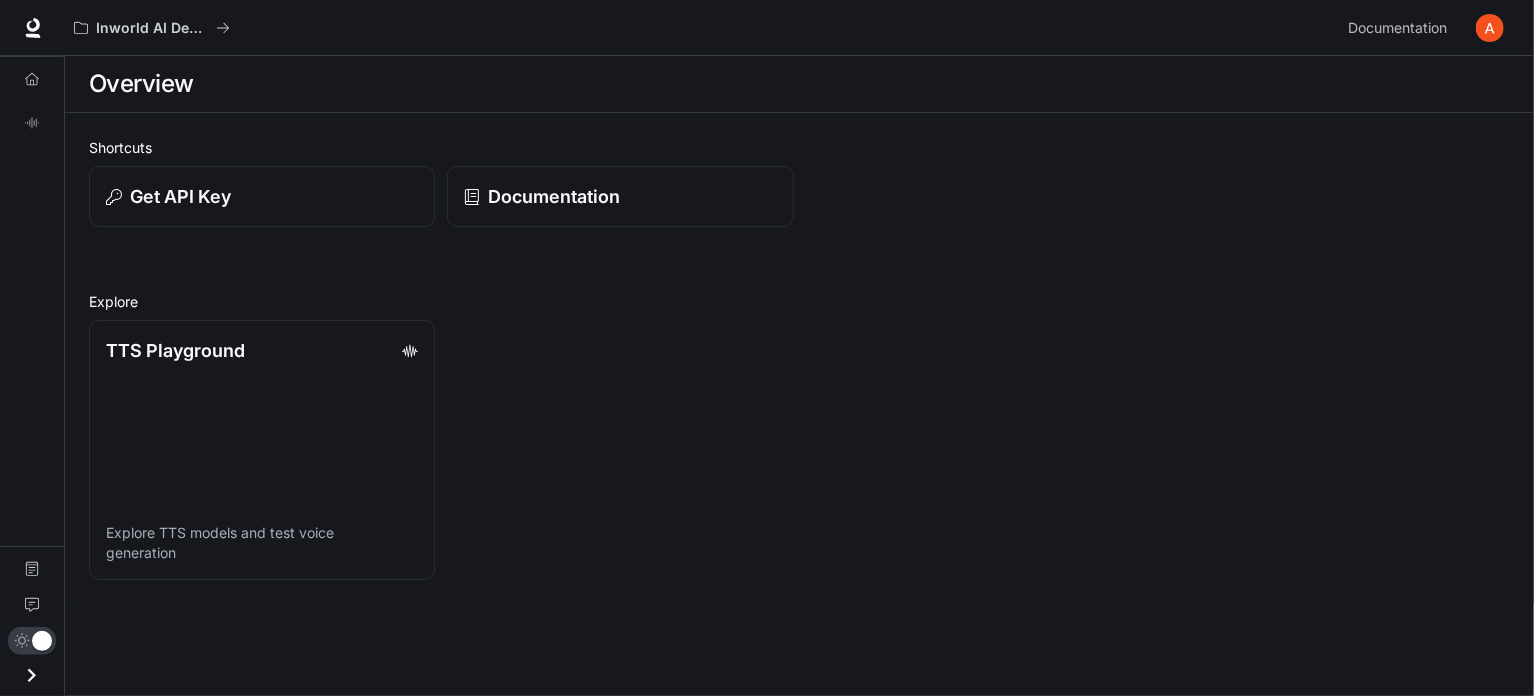 click at bounding box center (1490, 28) 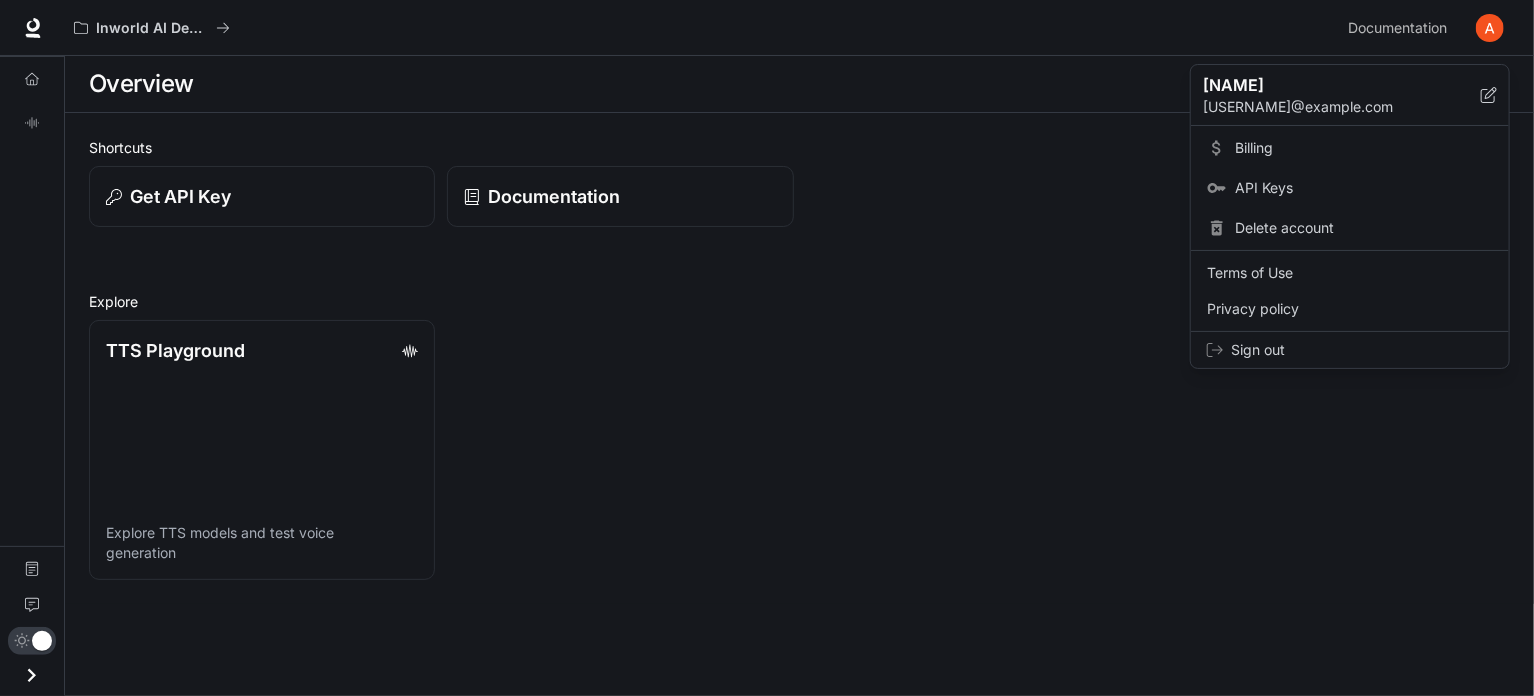 click at bounding box center (767, 348) 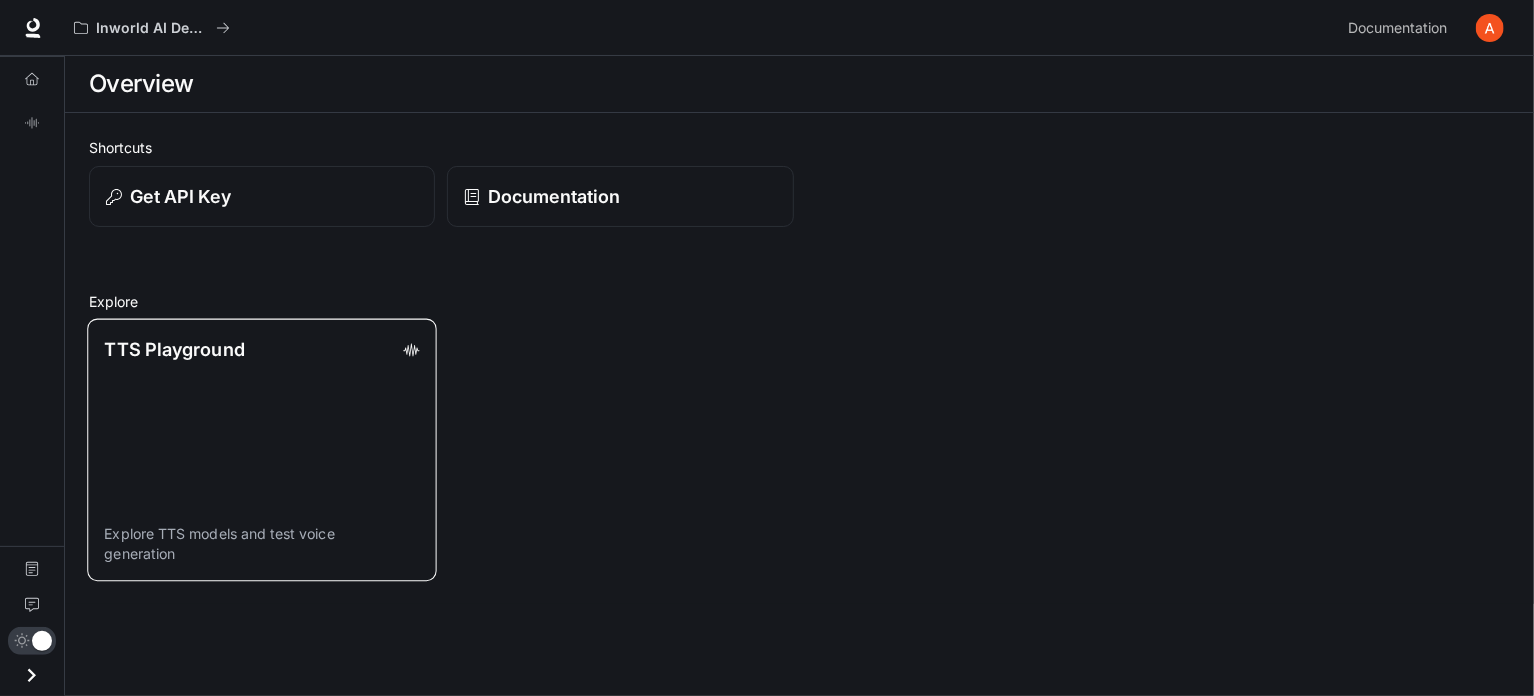 click on "TTS Playground Explore TTS models and test voice generation" at bounding box center (262, 450) 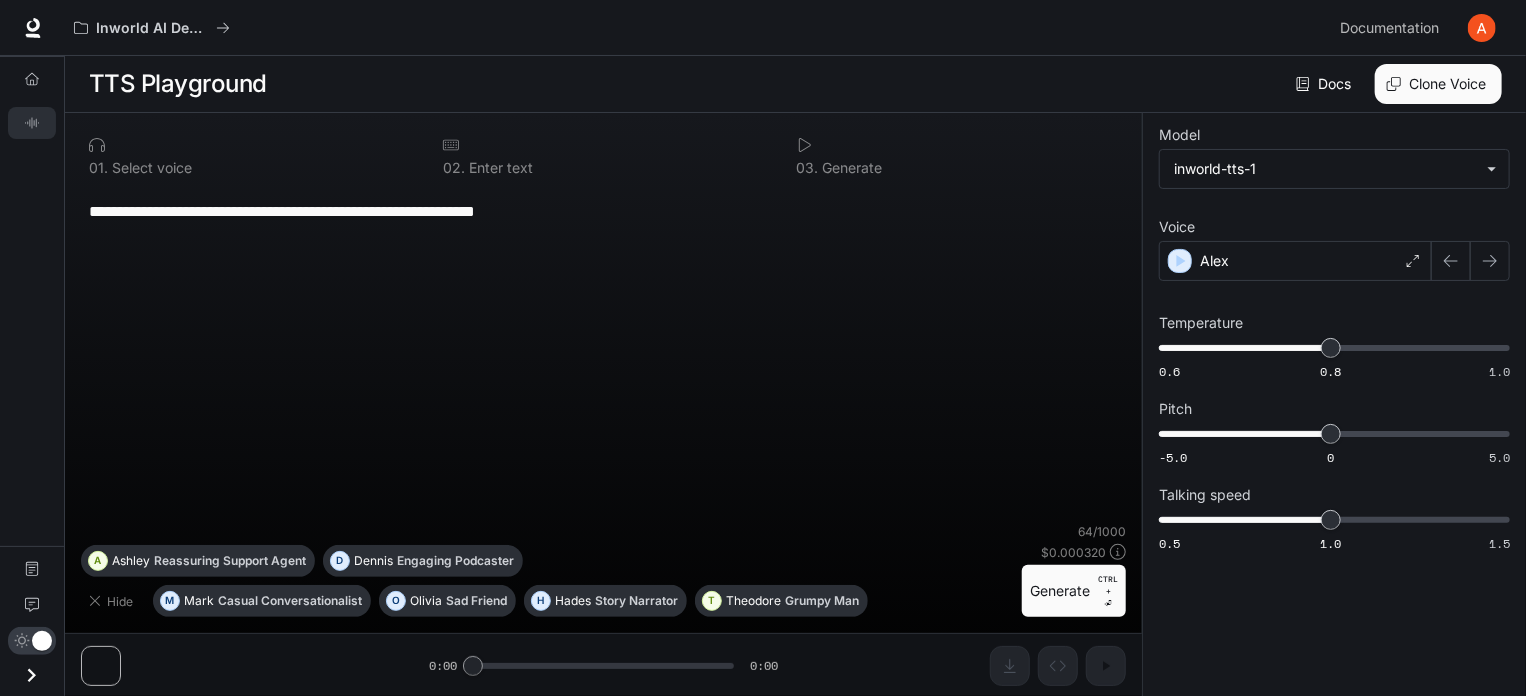 scroll, scrollTop: 0, scrollLeft: 0, axis: both 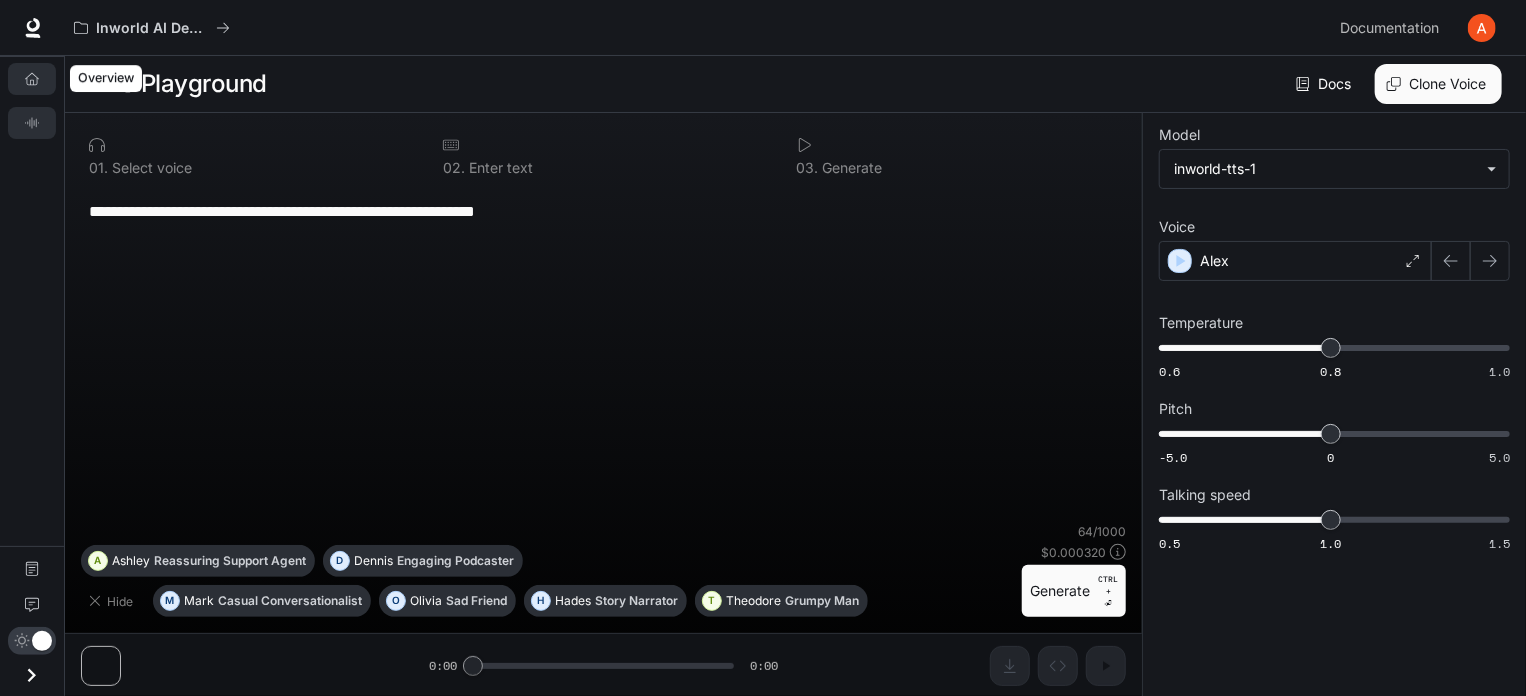click on "Overview" at bounding box center (32, 79) 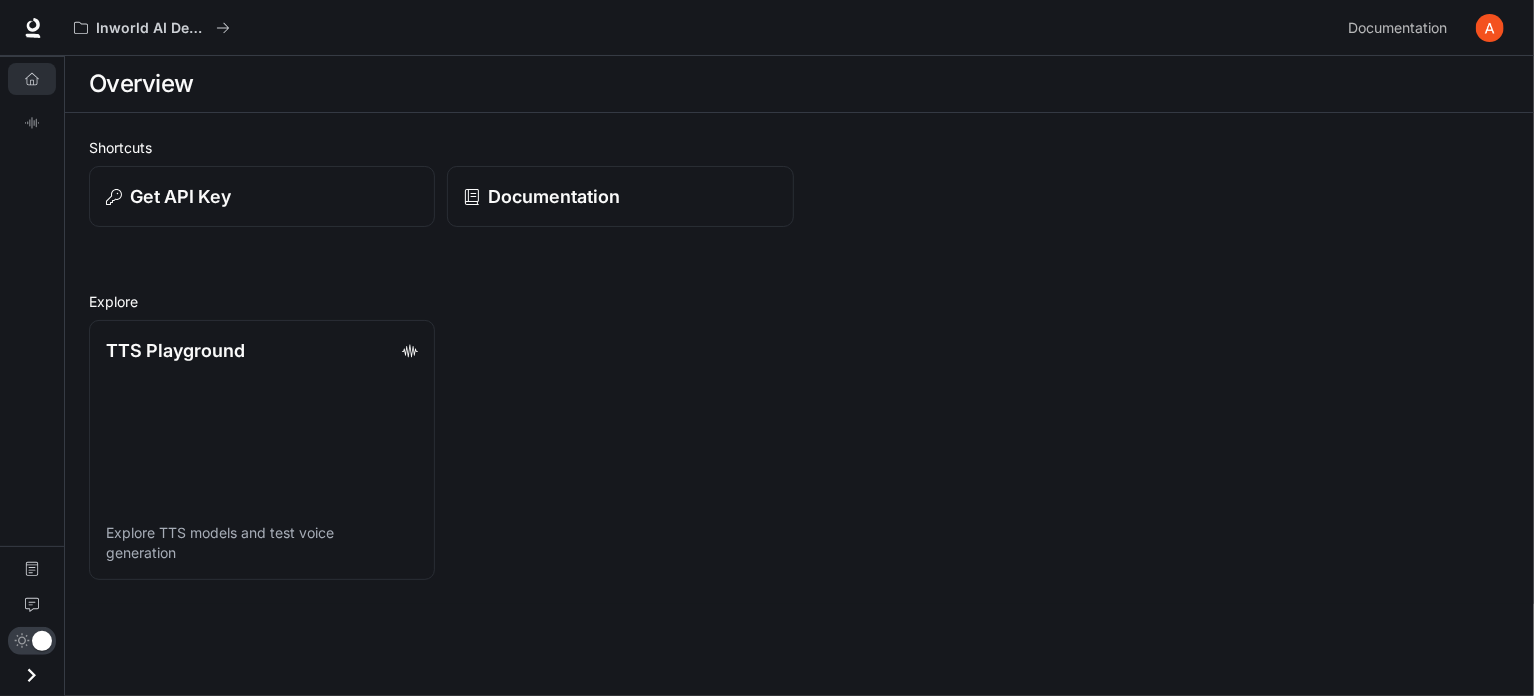 click at bounding box center (1490, 28) 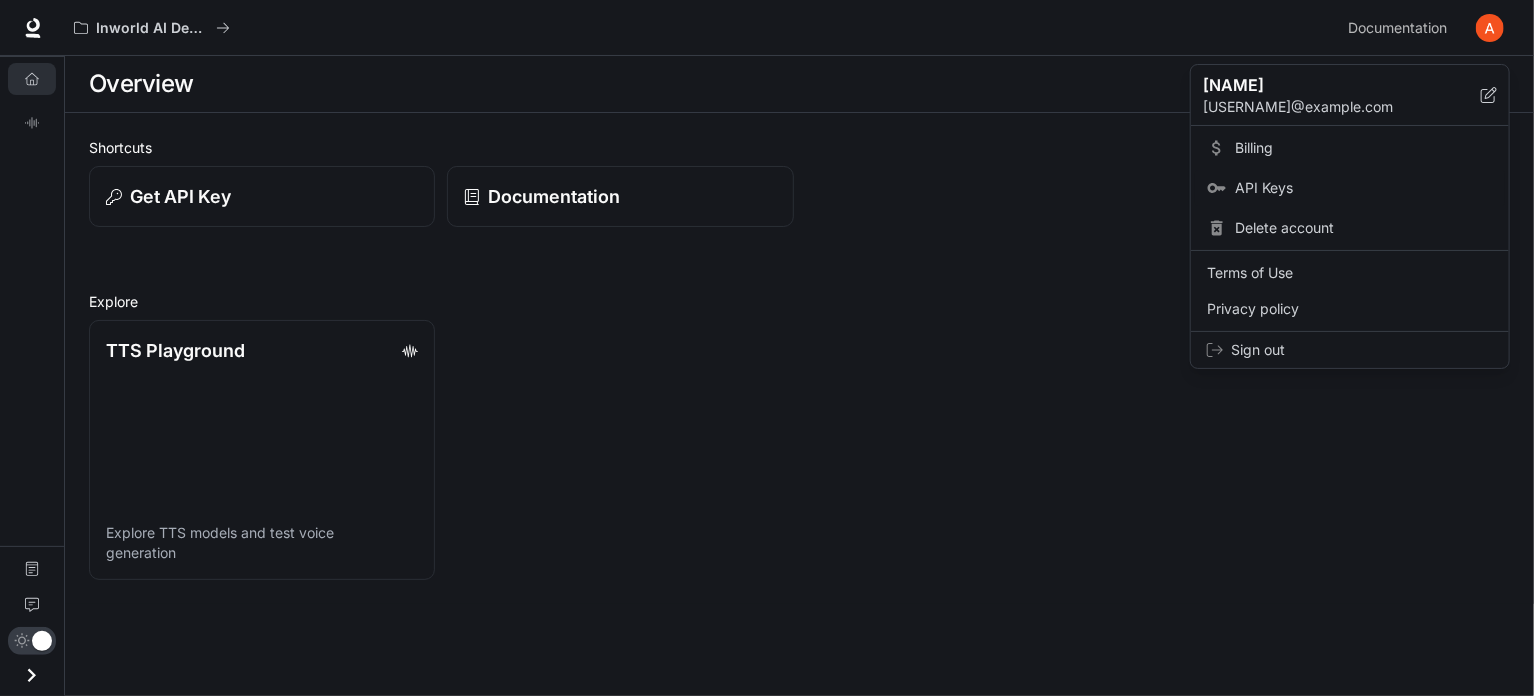 click on "API Keys" at bounding box center (1364, 188) 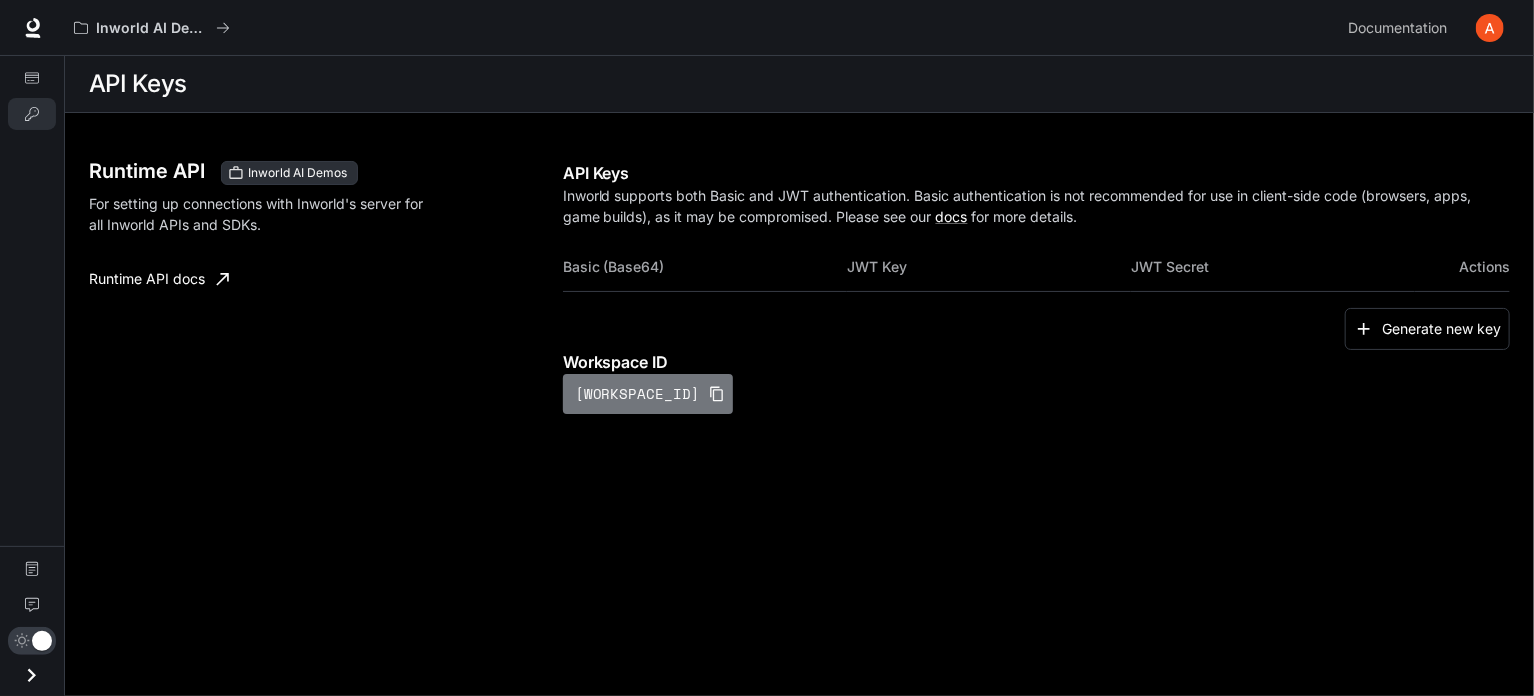 click 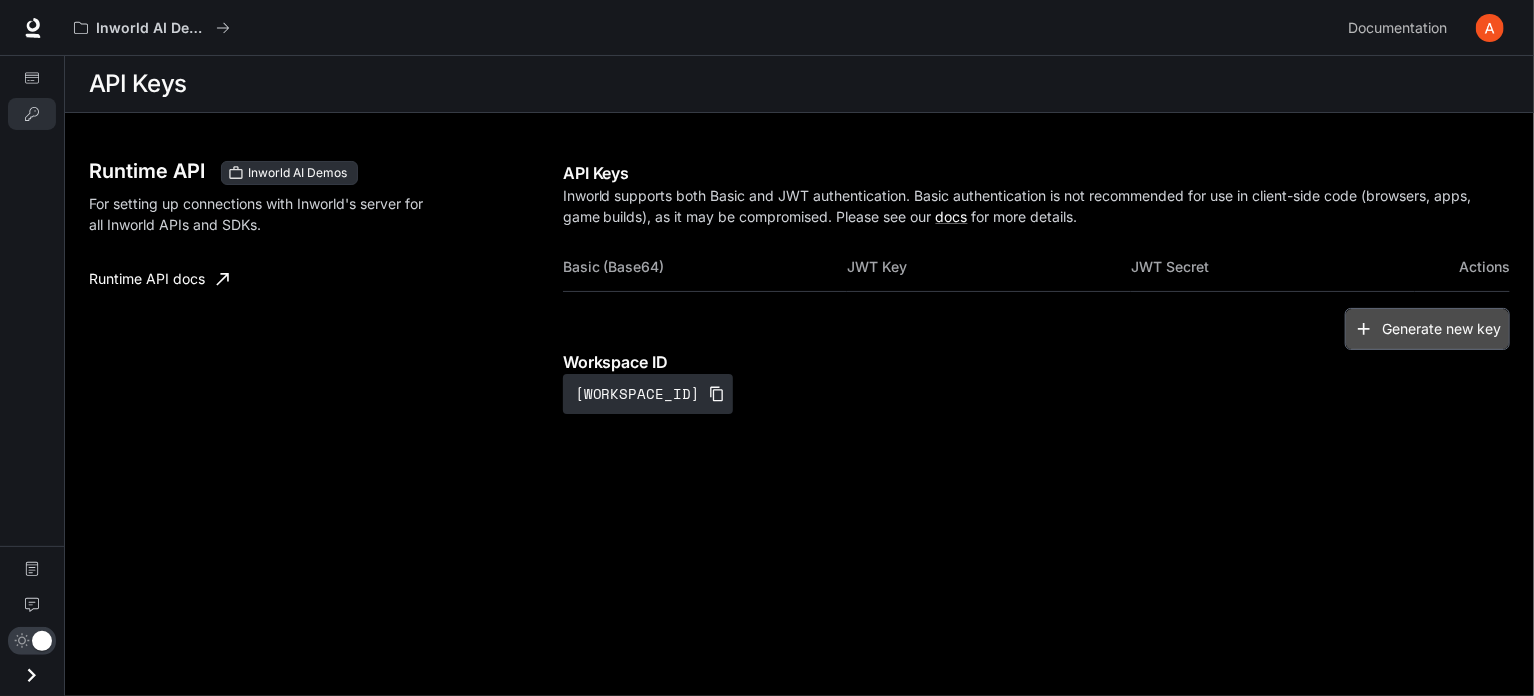 click 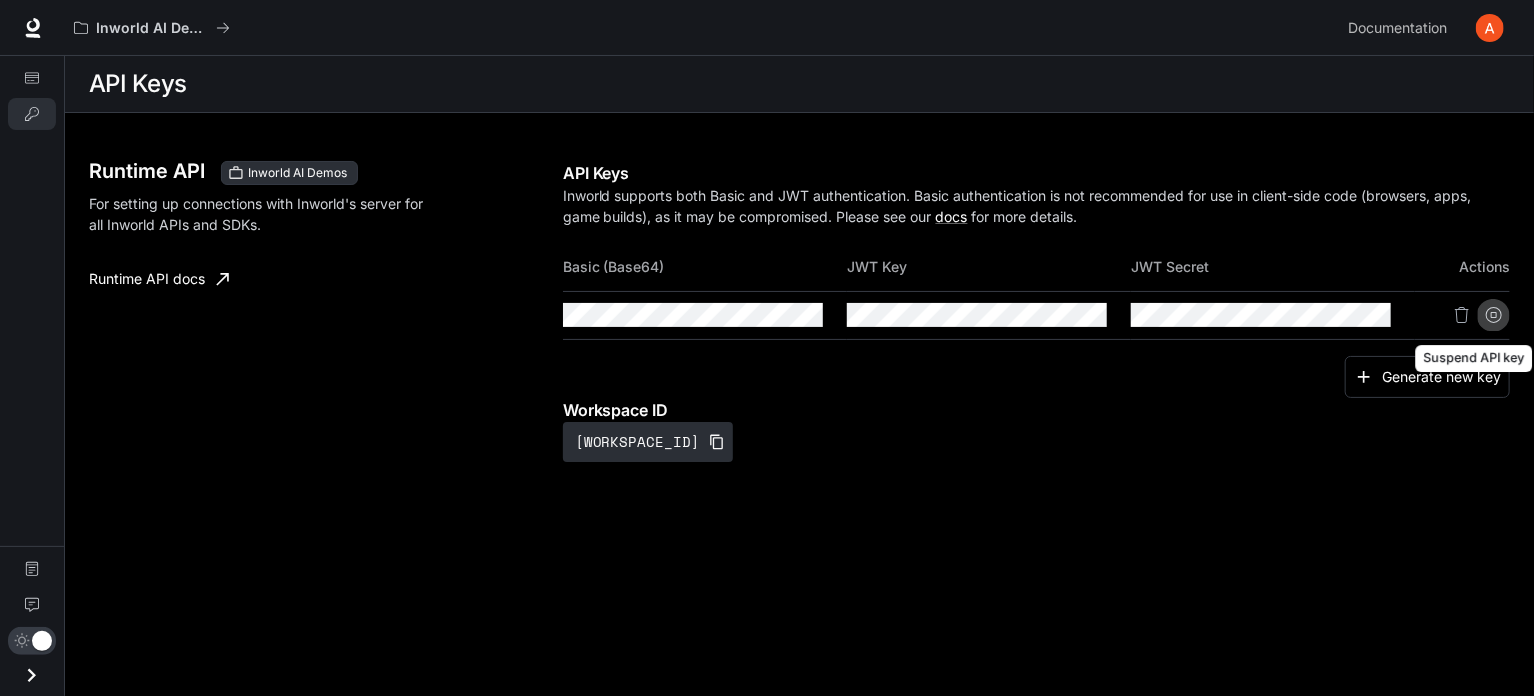 click 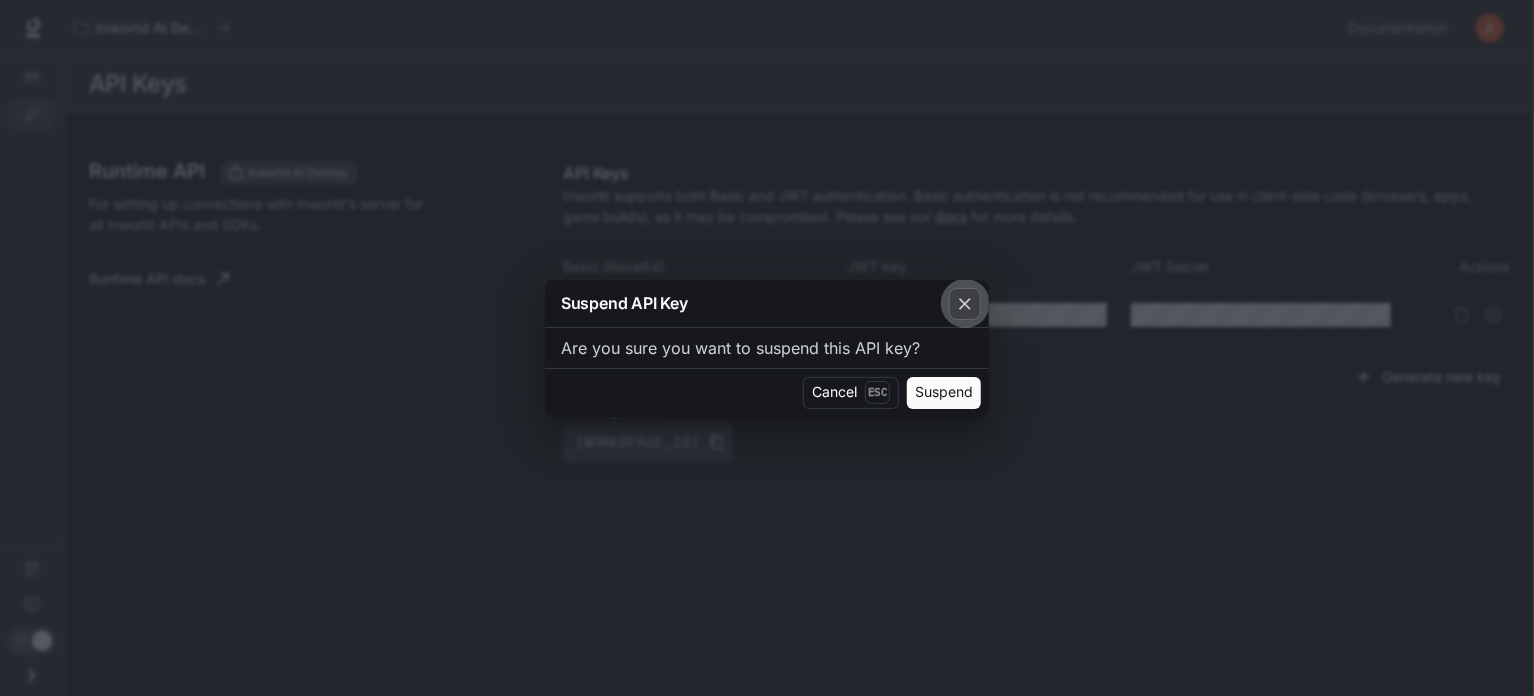 click at bounding box center (965, 304) 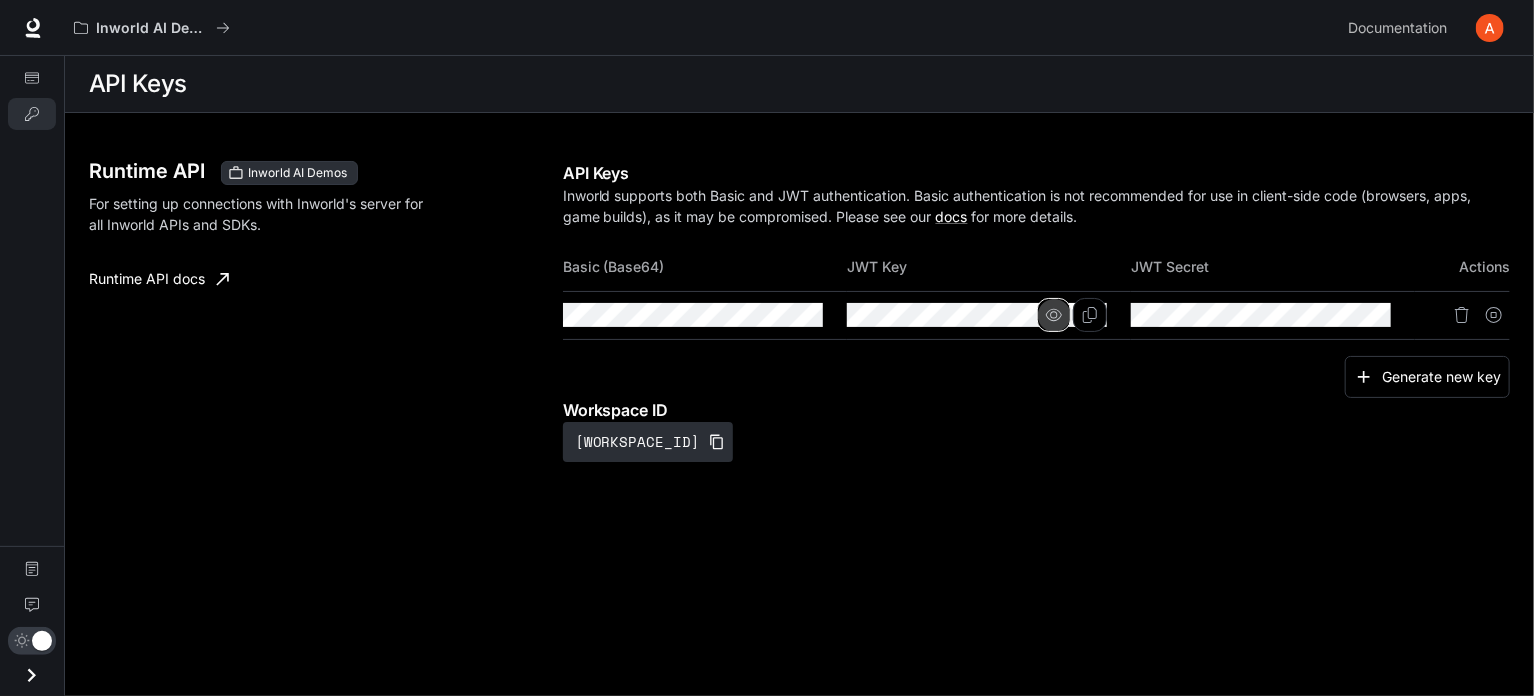 click 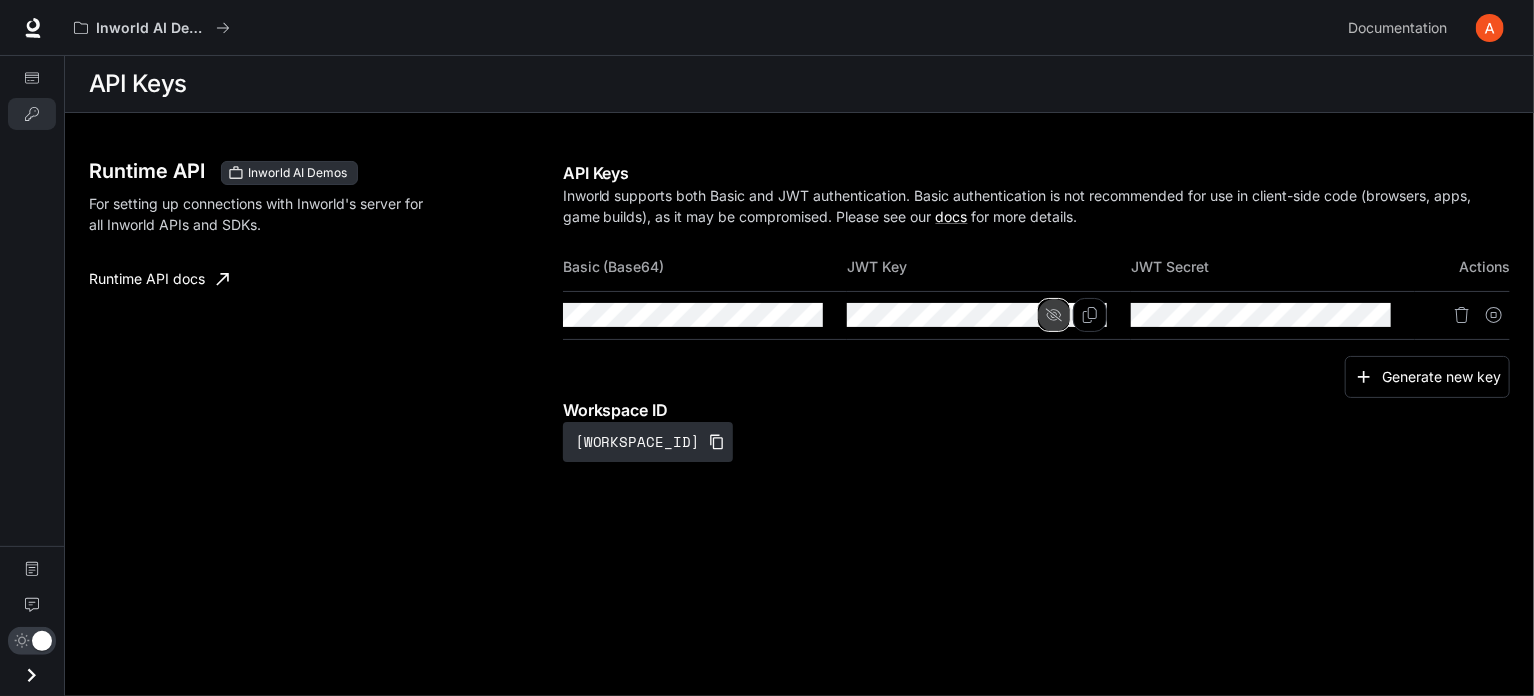 click 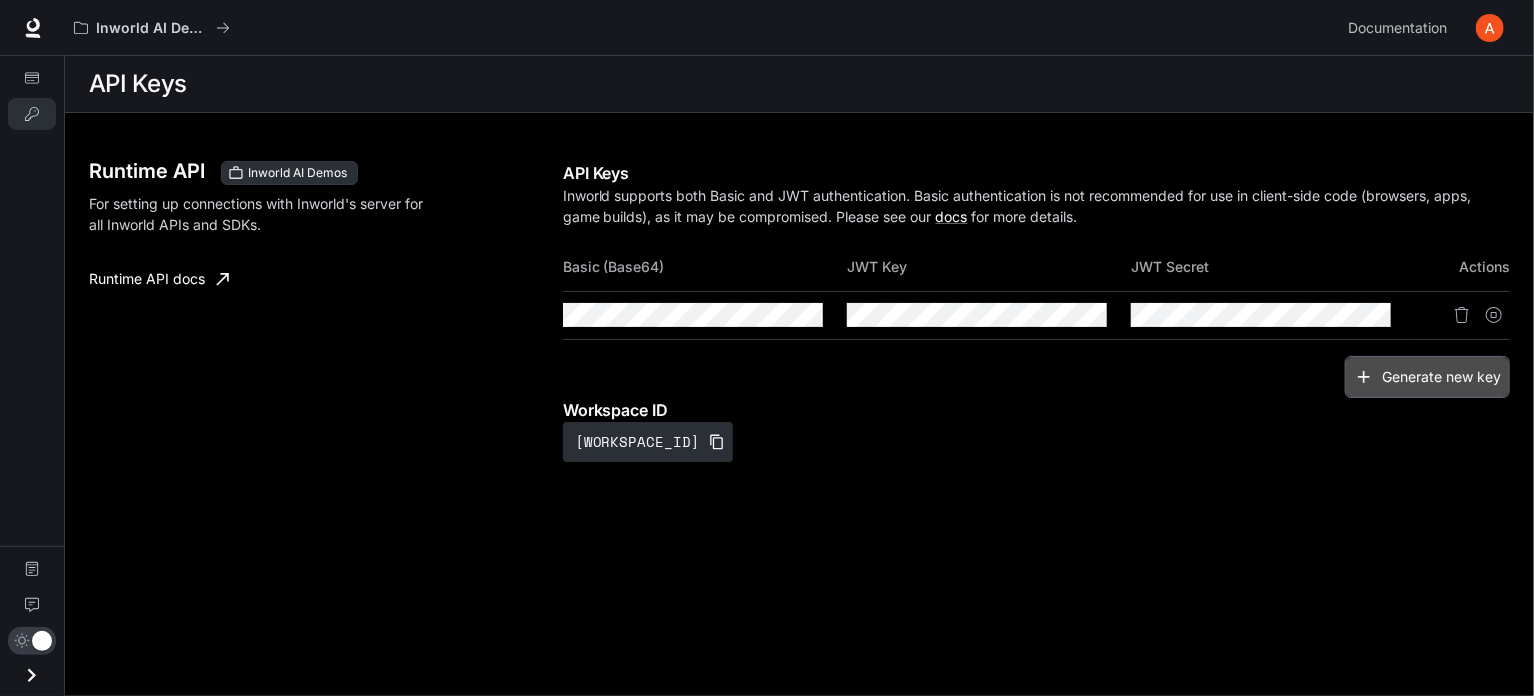click on "Generate new key" at bounding box center [1427, 377] 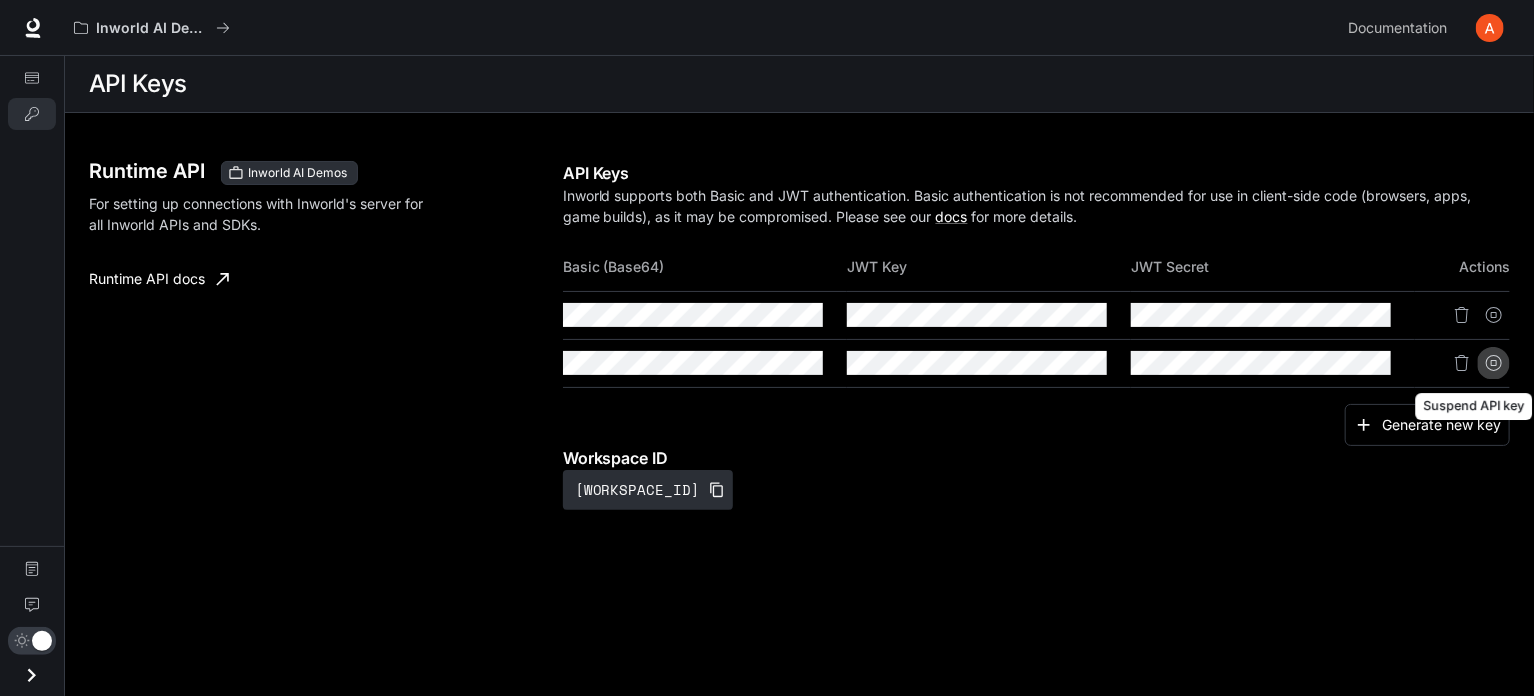 click at bounding box center (1494, 363) 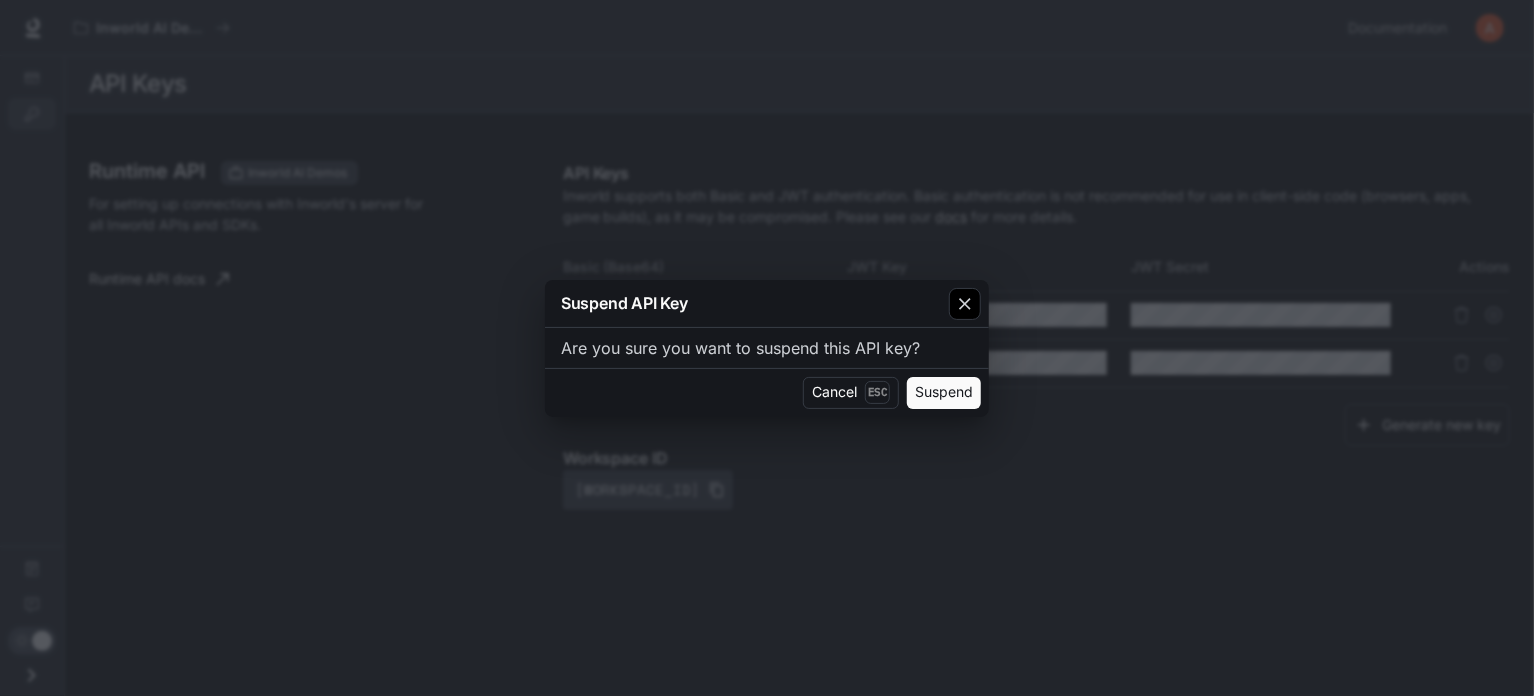 click 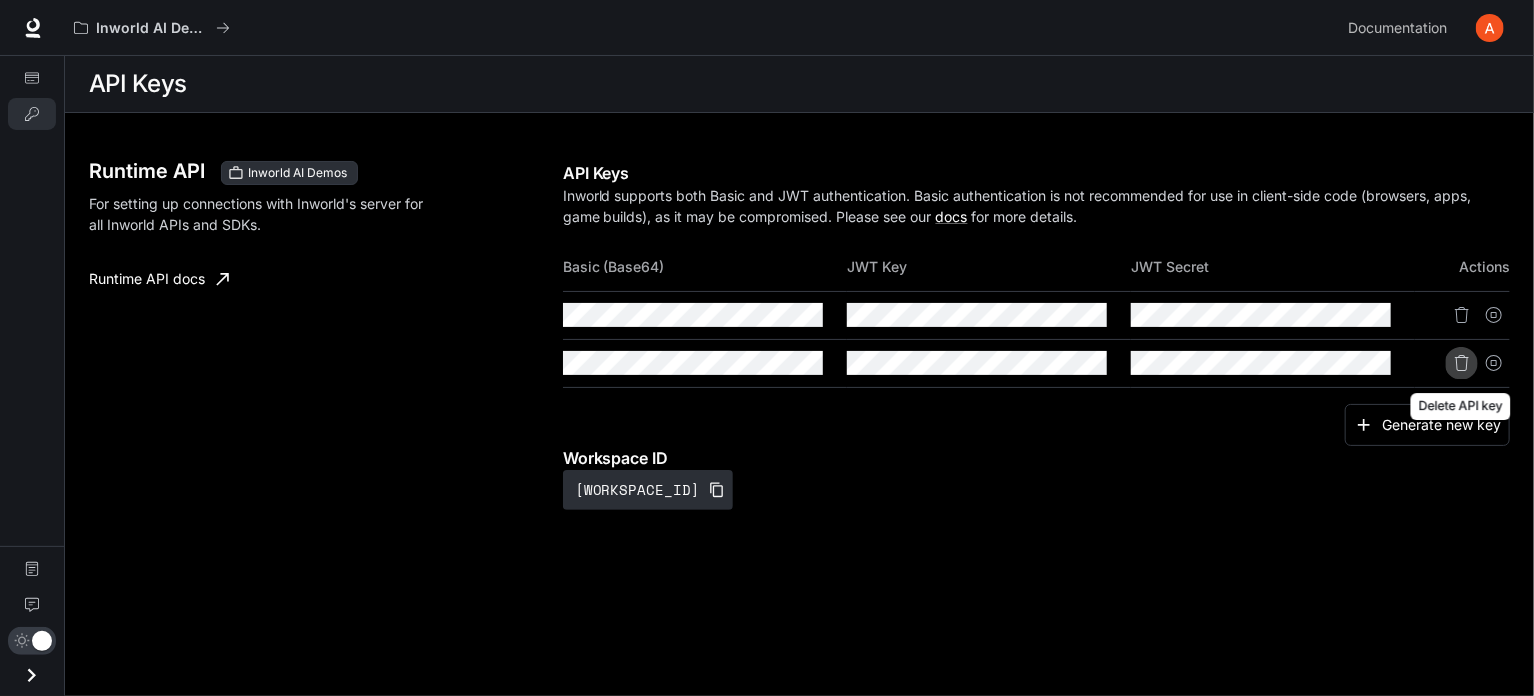 click 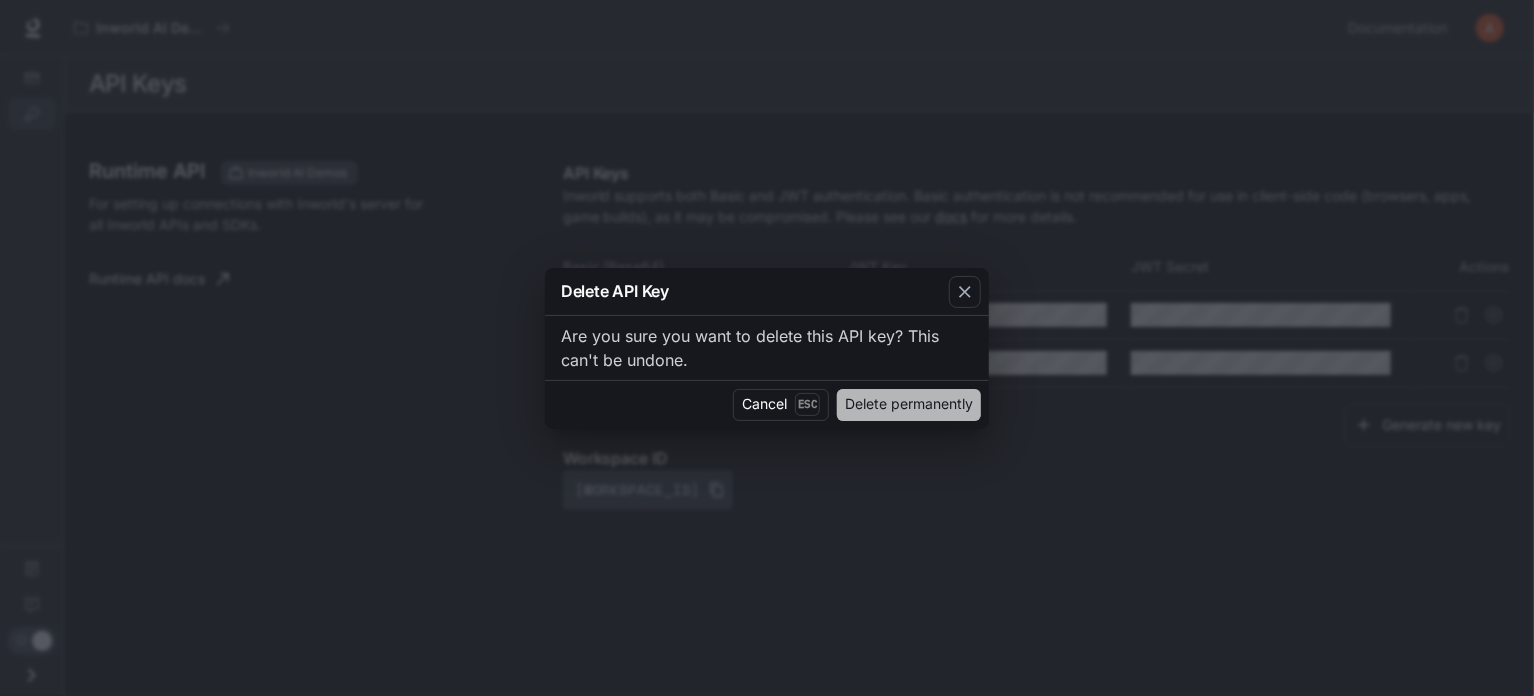 click on "Delete permanently" at bounding box center (909, 405) 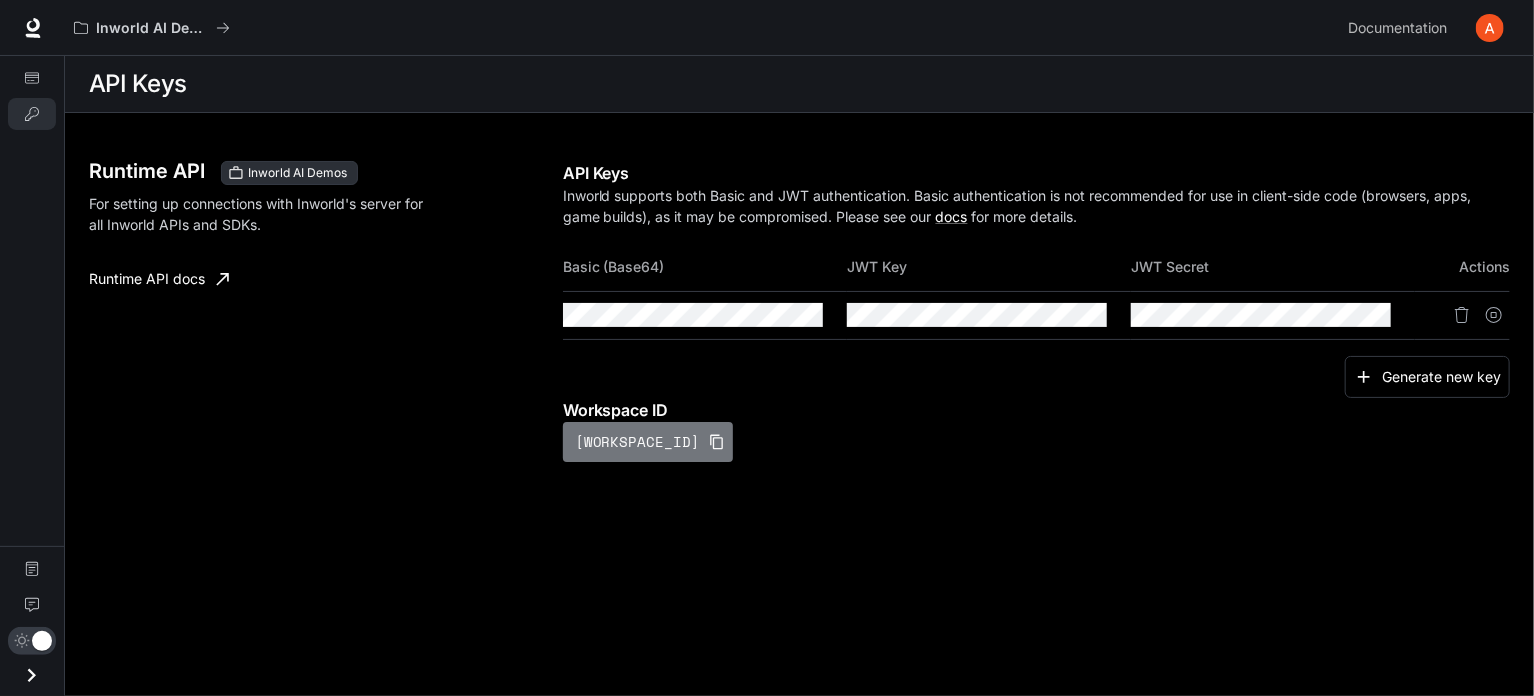 click 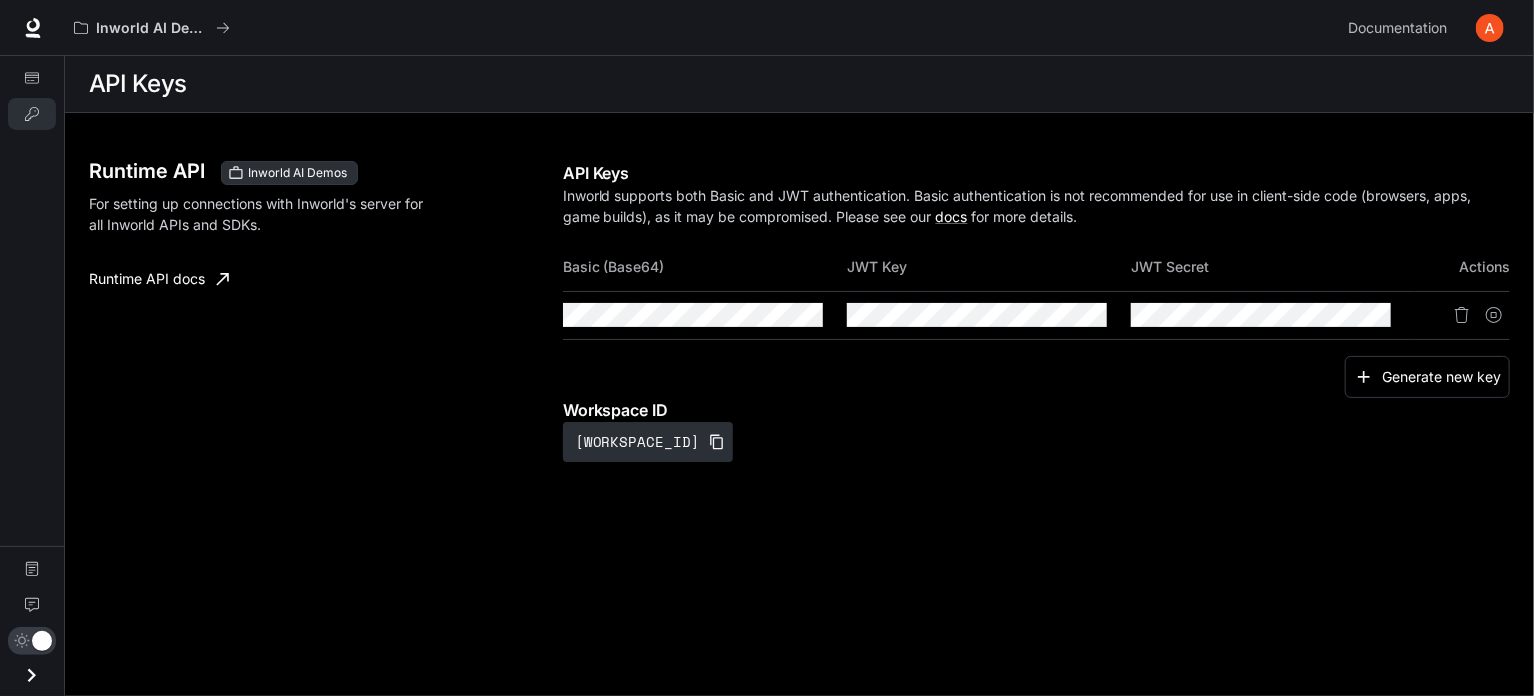 click at bounding box center [1490, 28] 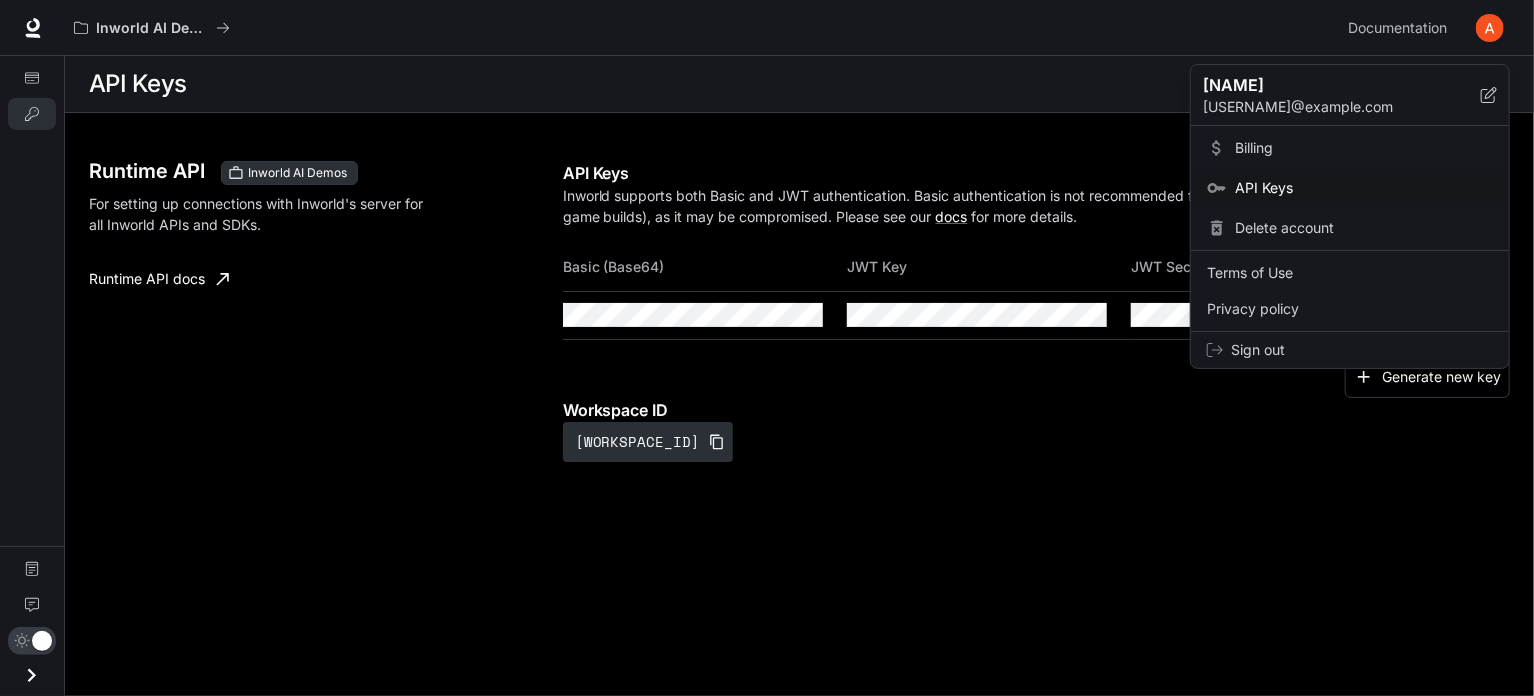 click on "Billing" at bounding box center [1364, 148] 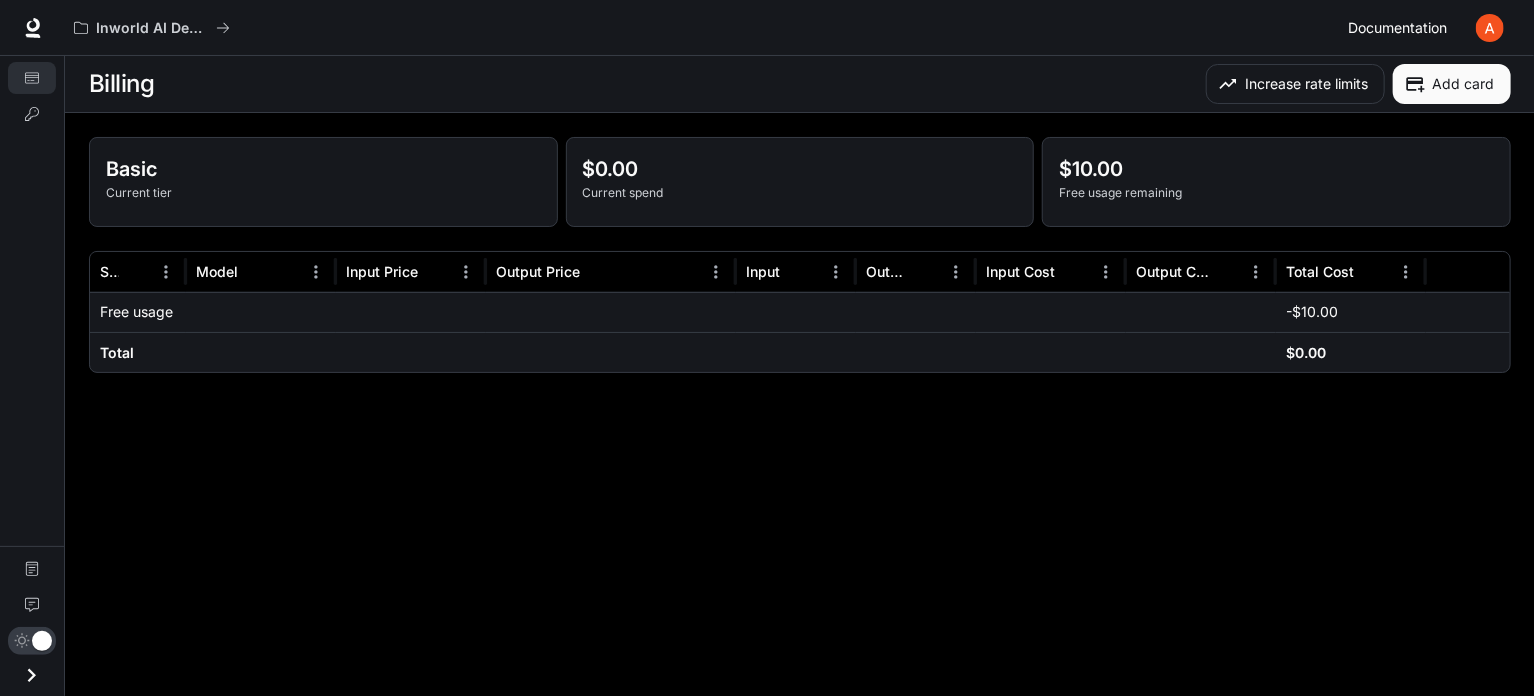 click on "Documentation" at bounding box center (1397, 28) 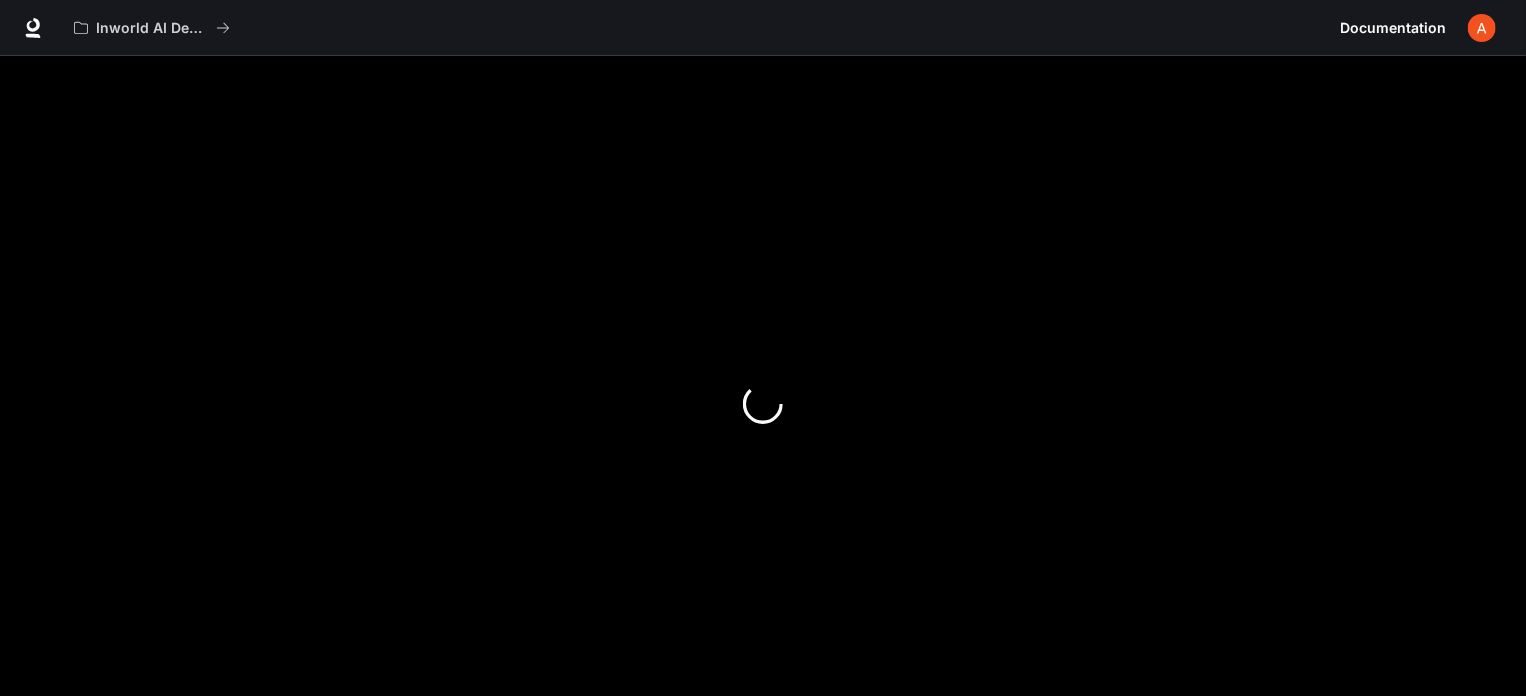 click at bounding box center (1482, 28) 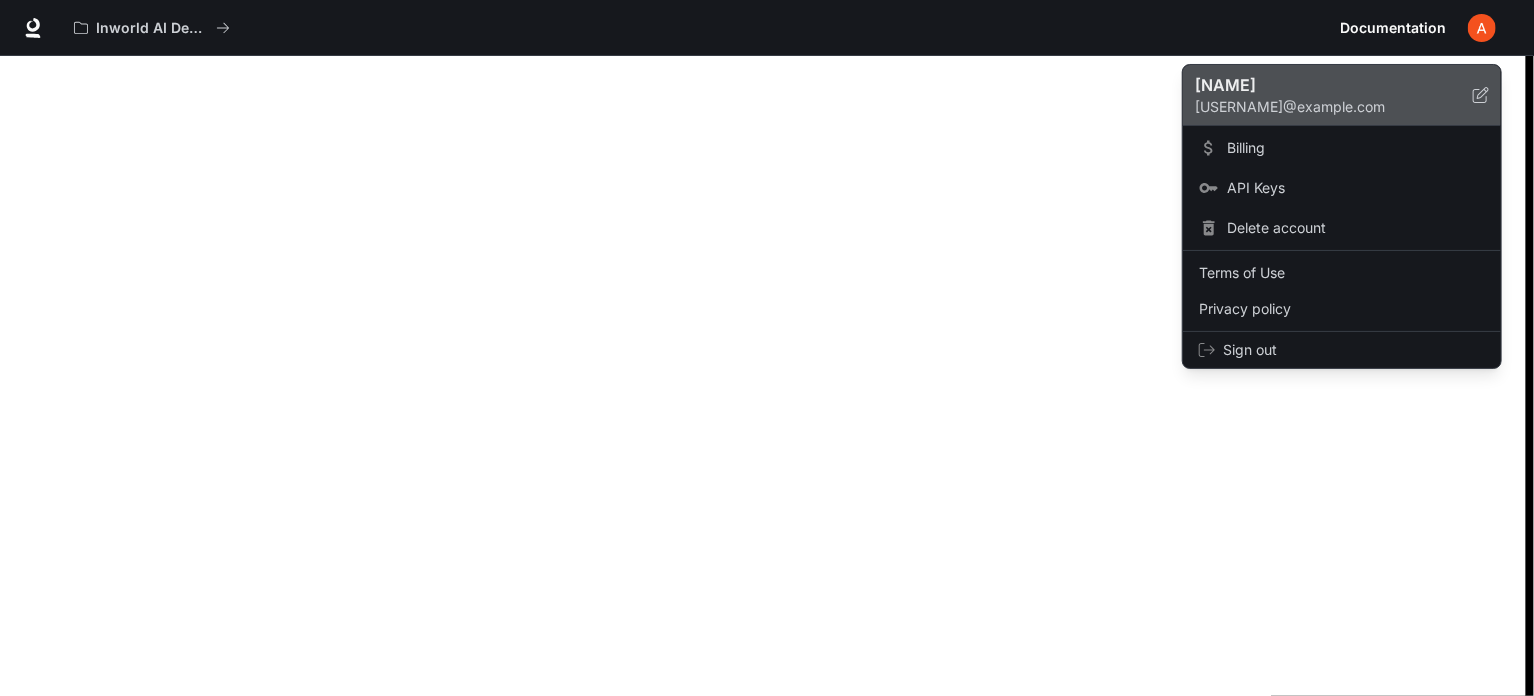 click on "athablessings@gmail.com" at bounding box center [1334, 107] 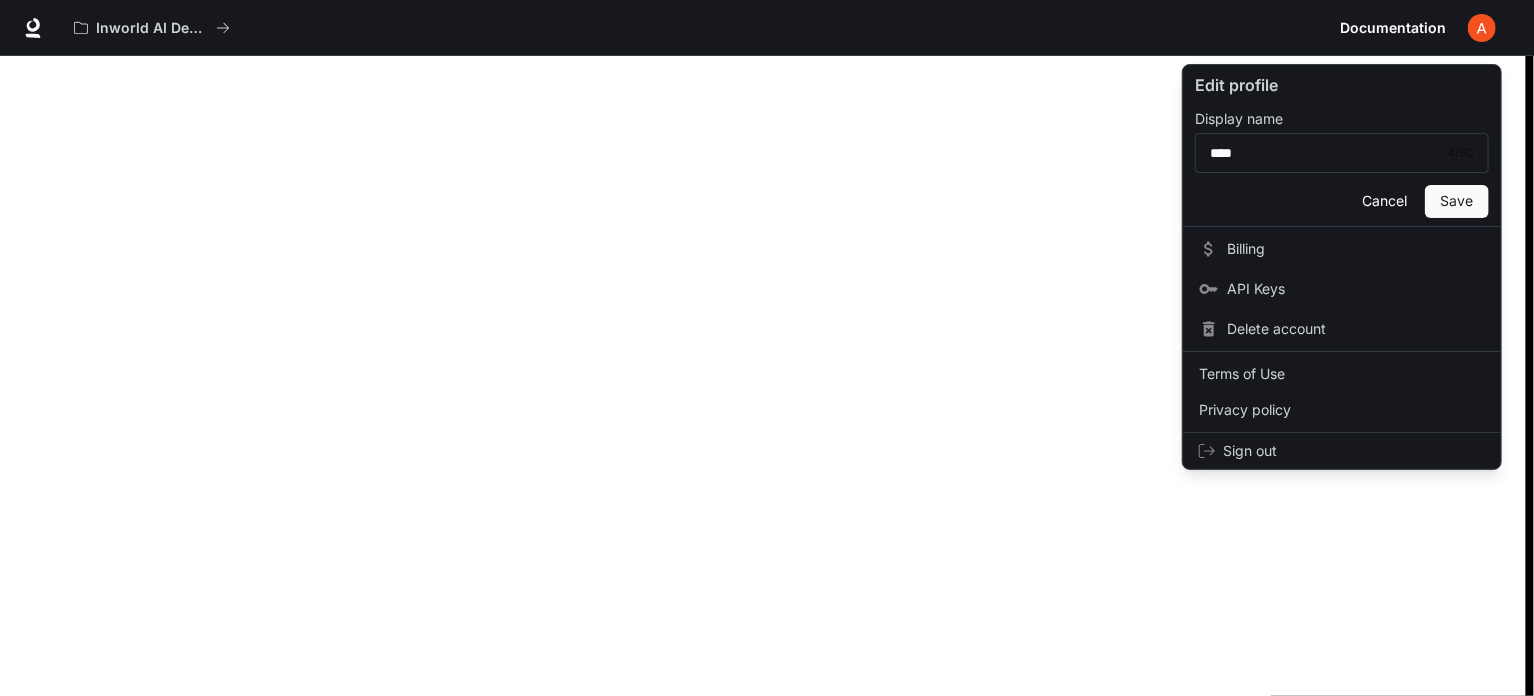 click at bounding box center (767, 348) 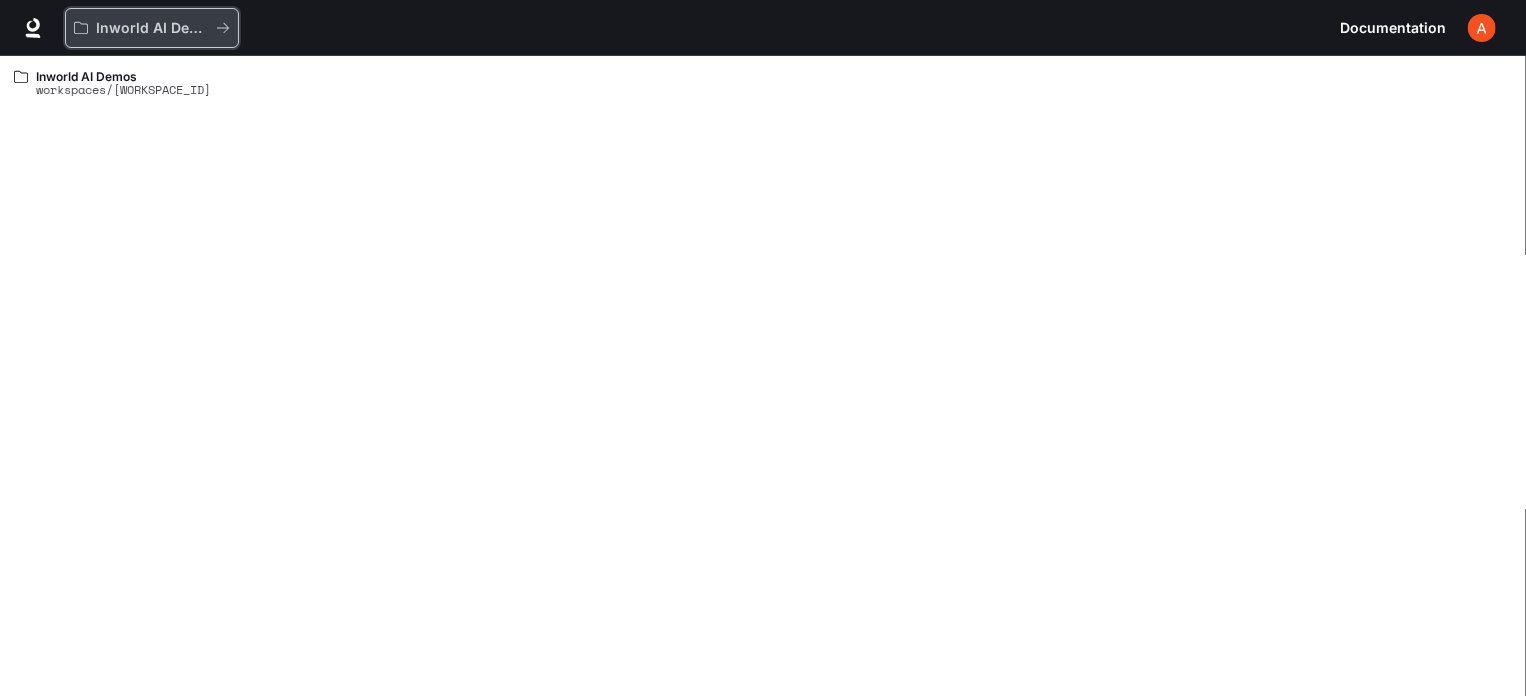 click on "Inworld AI Demos" at bounding box center (152, 28) 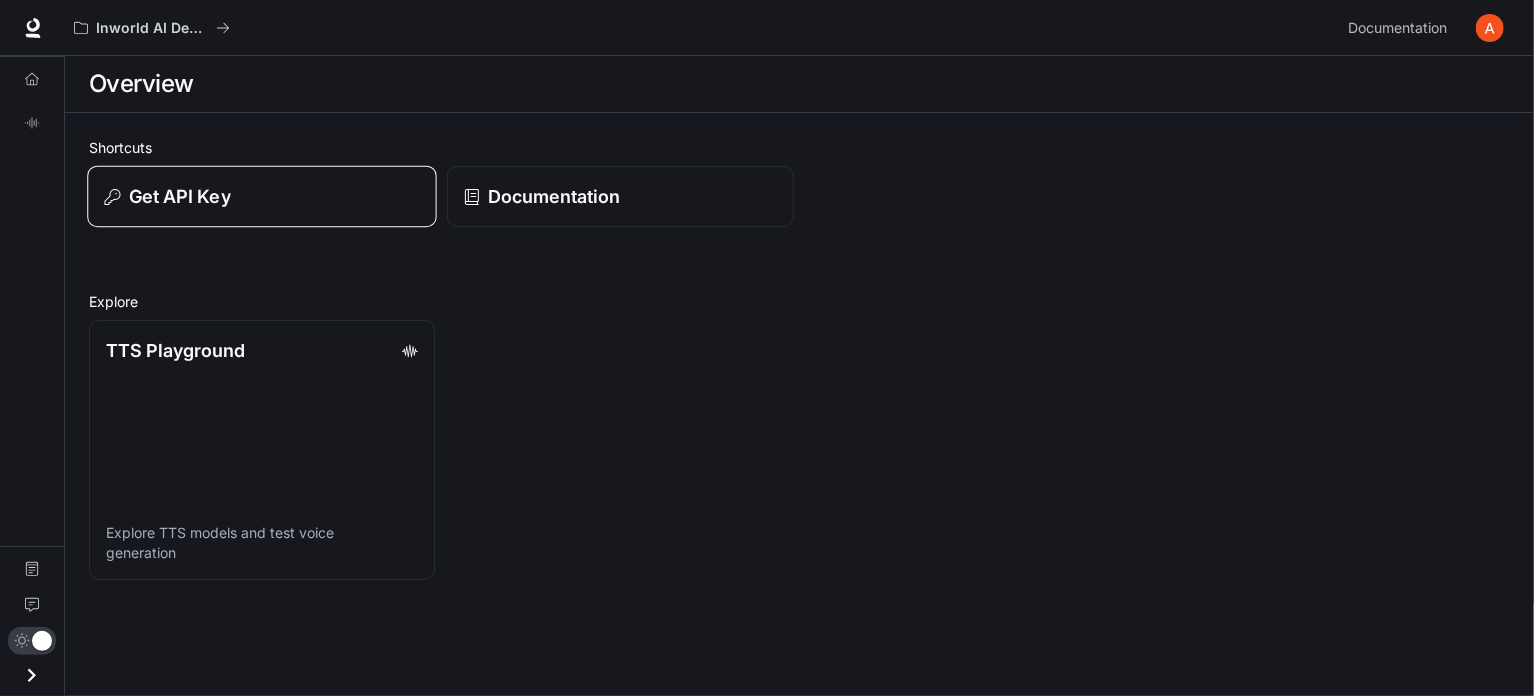 click on "Get API Key" at bounding box center (262, 197) 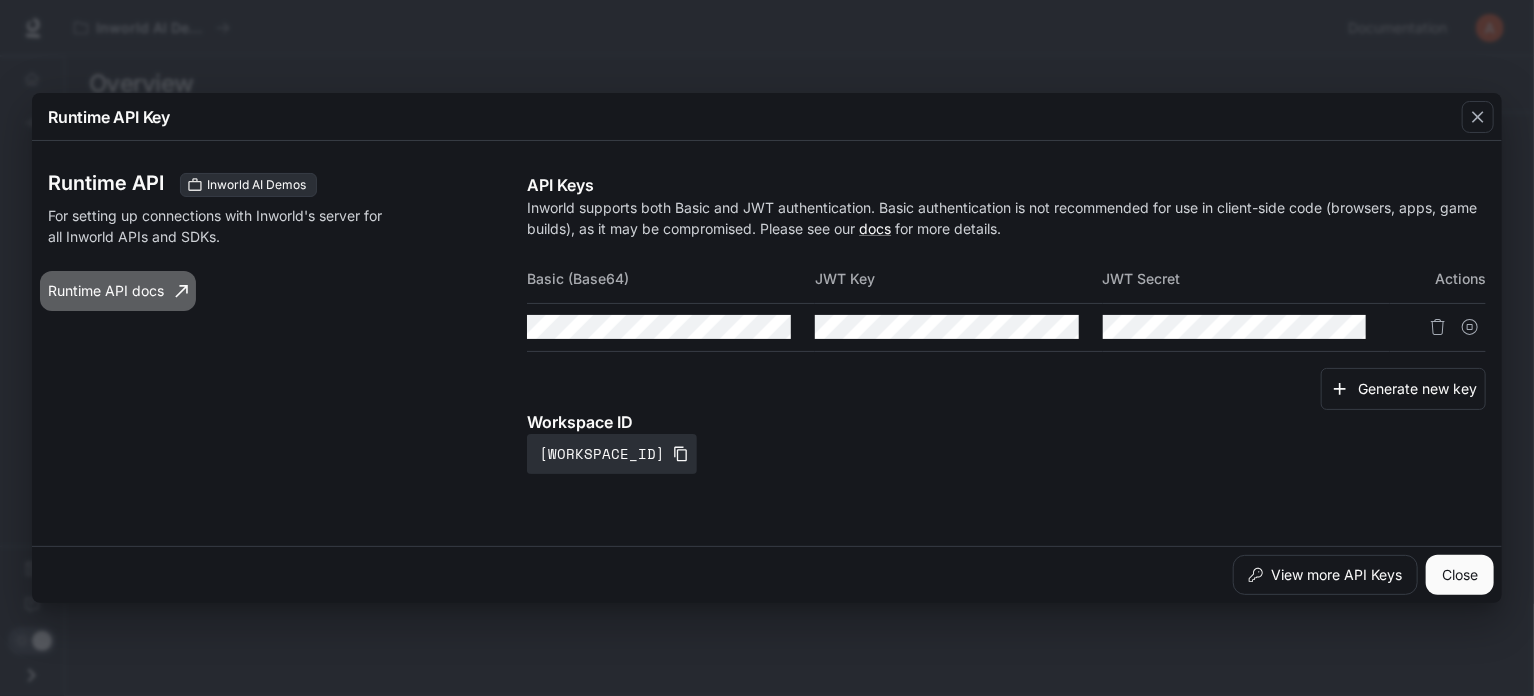 click on "Runtime API docs" at bounding box center (118, 291) 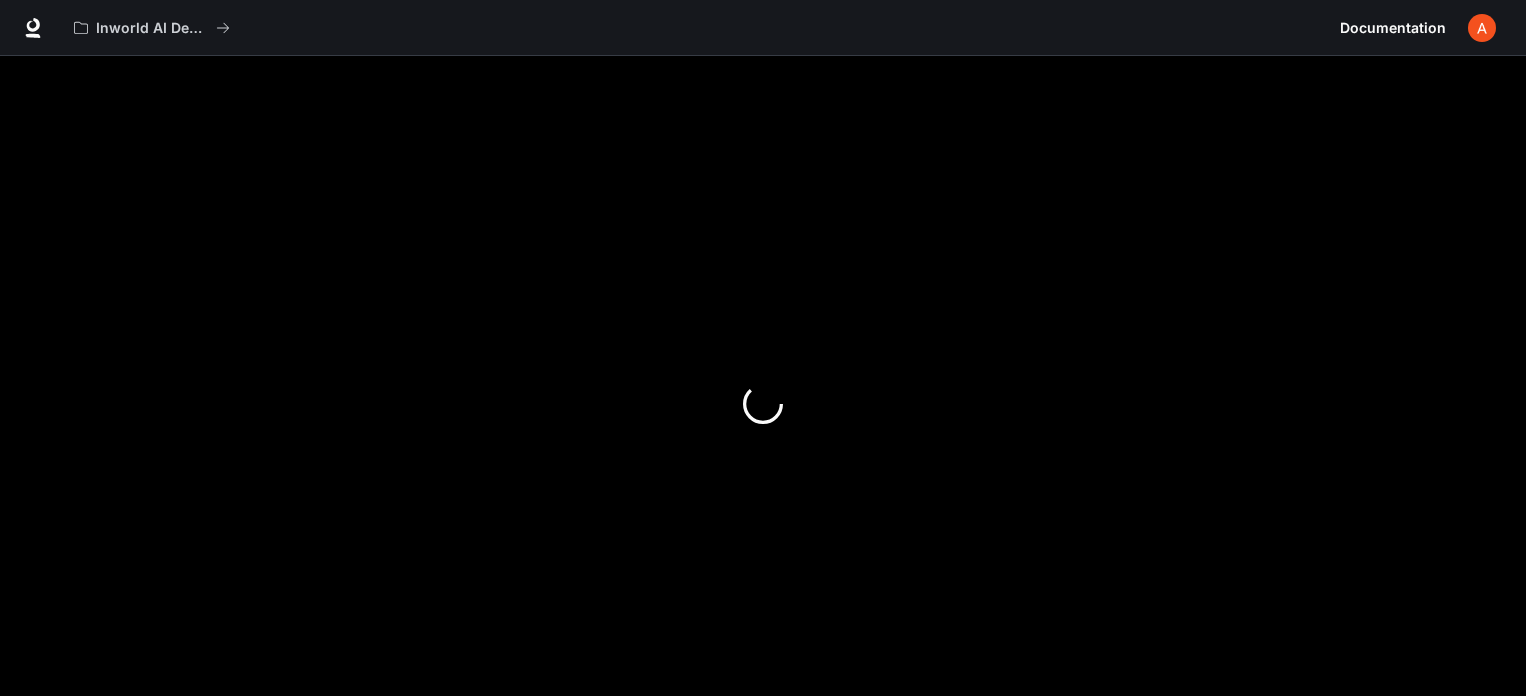 scroll, scrollTop: 0, scrollLeft: 0, axis: both 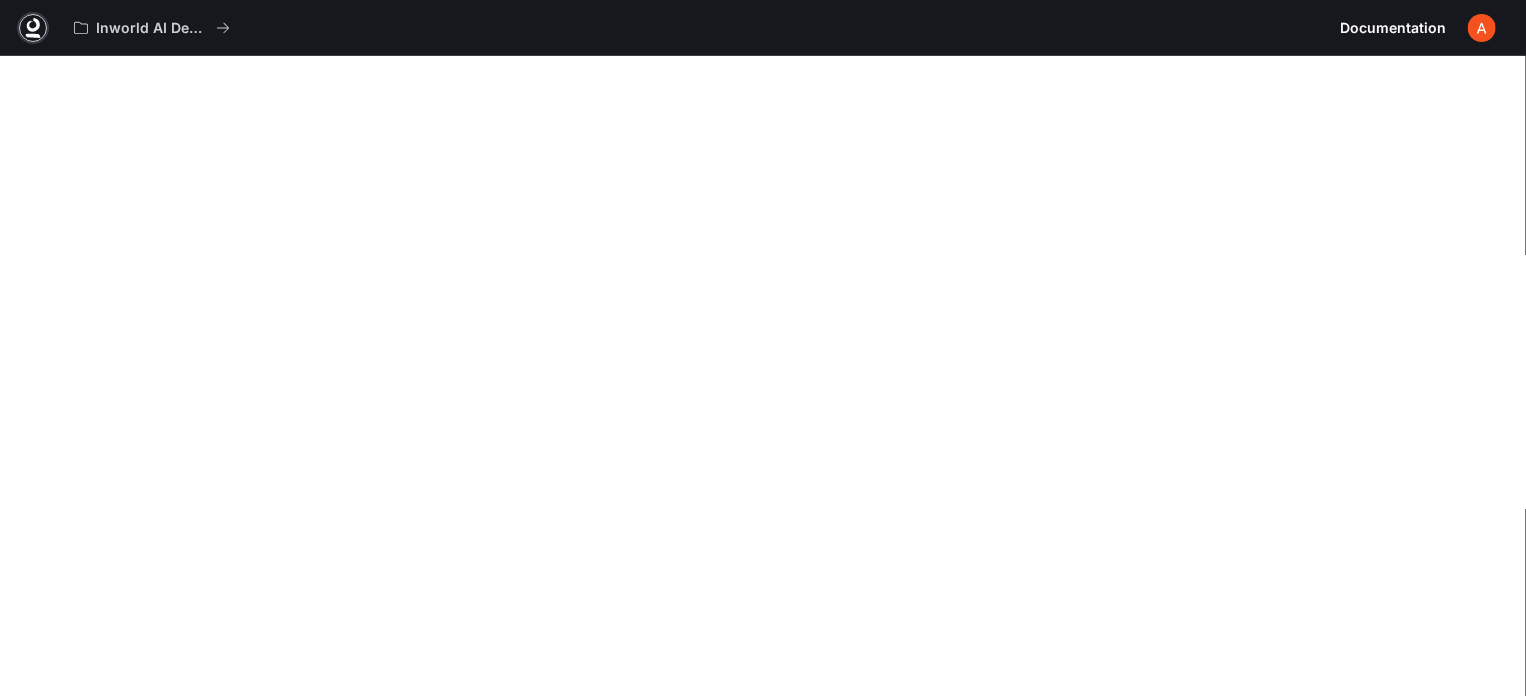 click 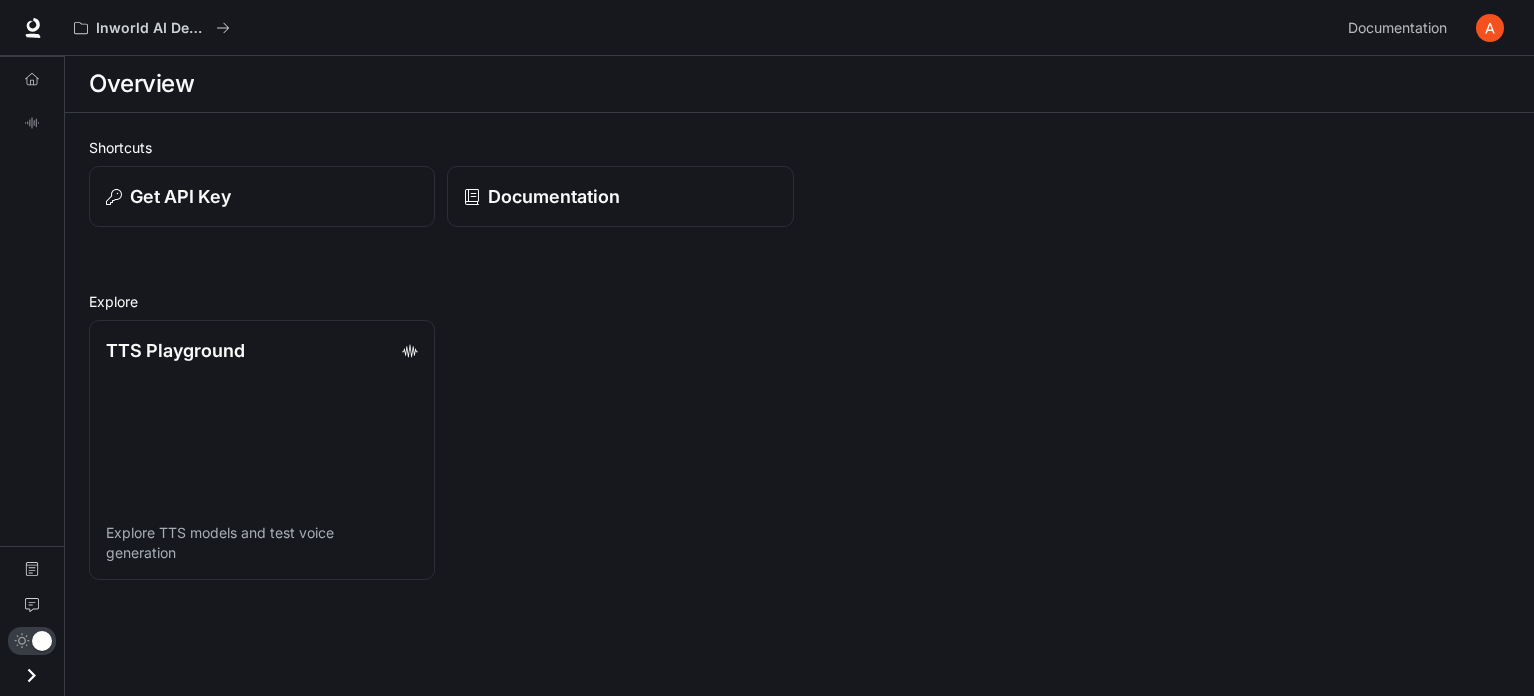 scroll, scrollTop: 0, scrollLeft: 0, axis: both 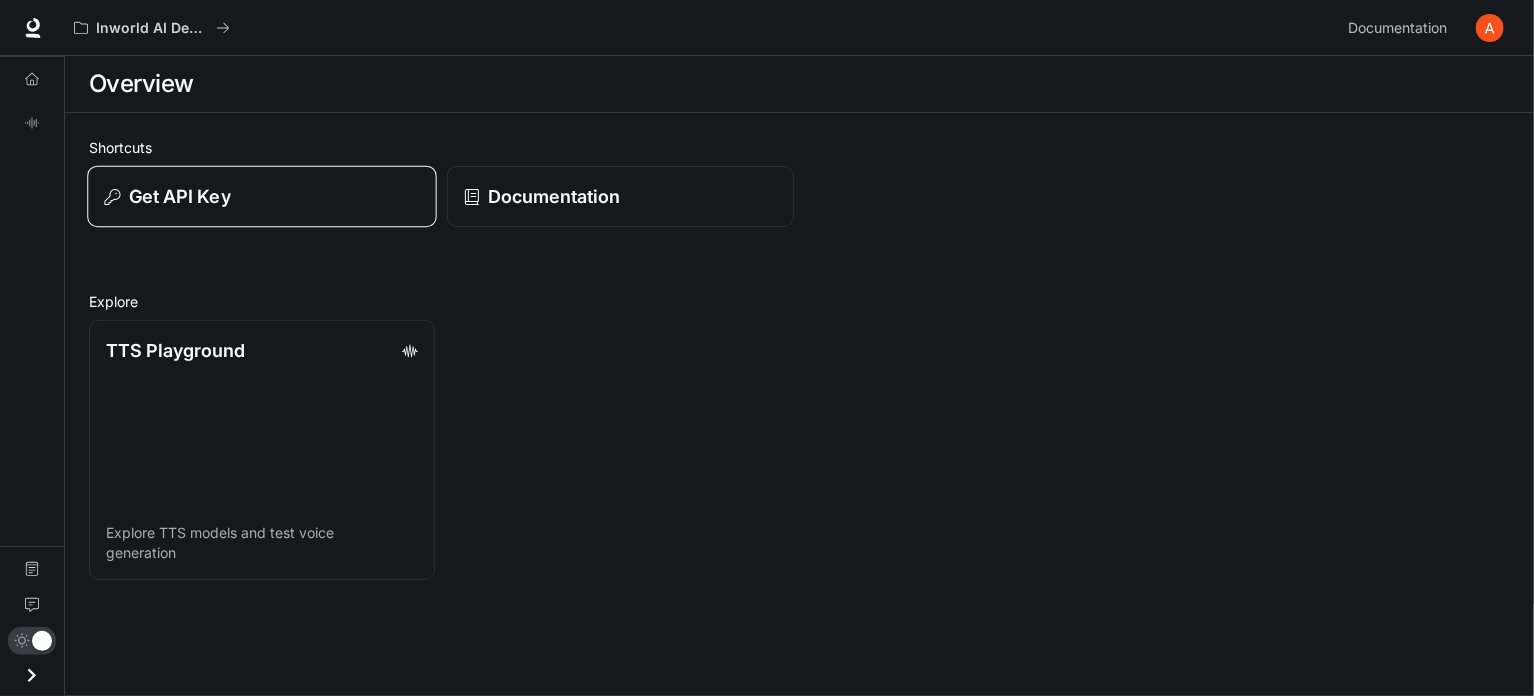 click on "Get API Key" at bounding box center [261, 196] 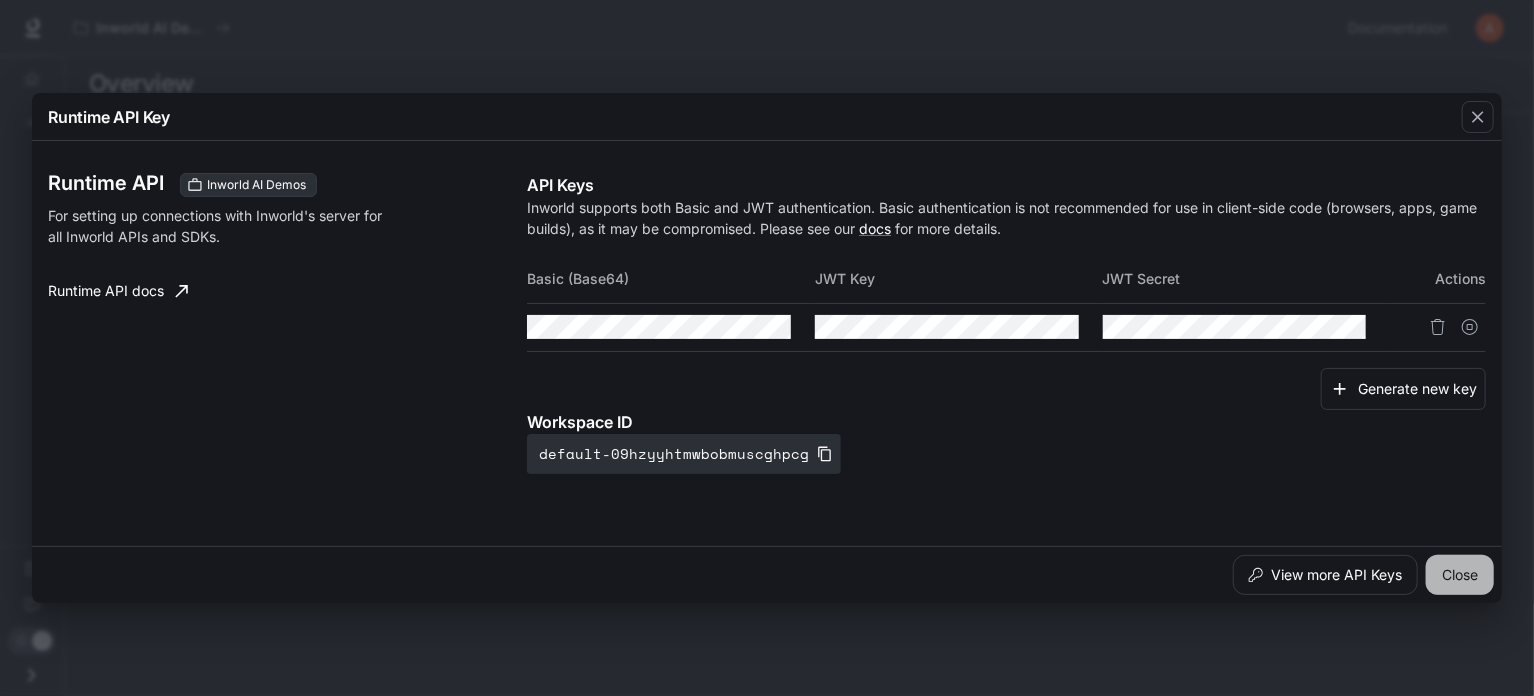 click on "Close" at bounding box center (1460, 575) 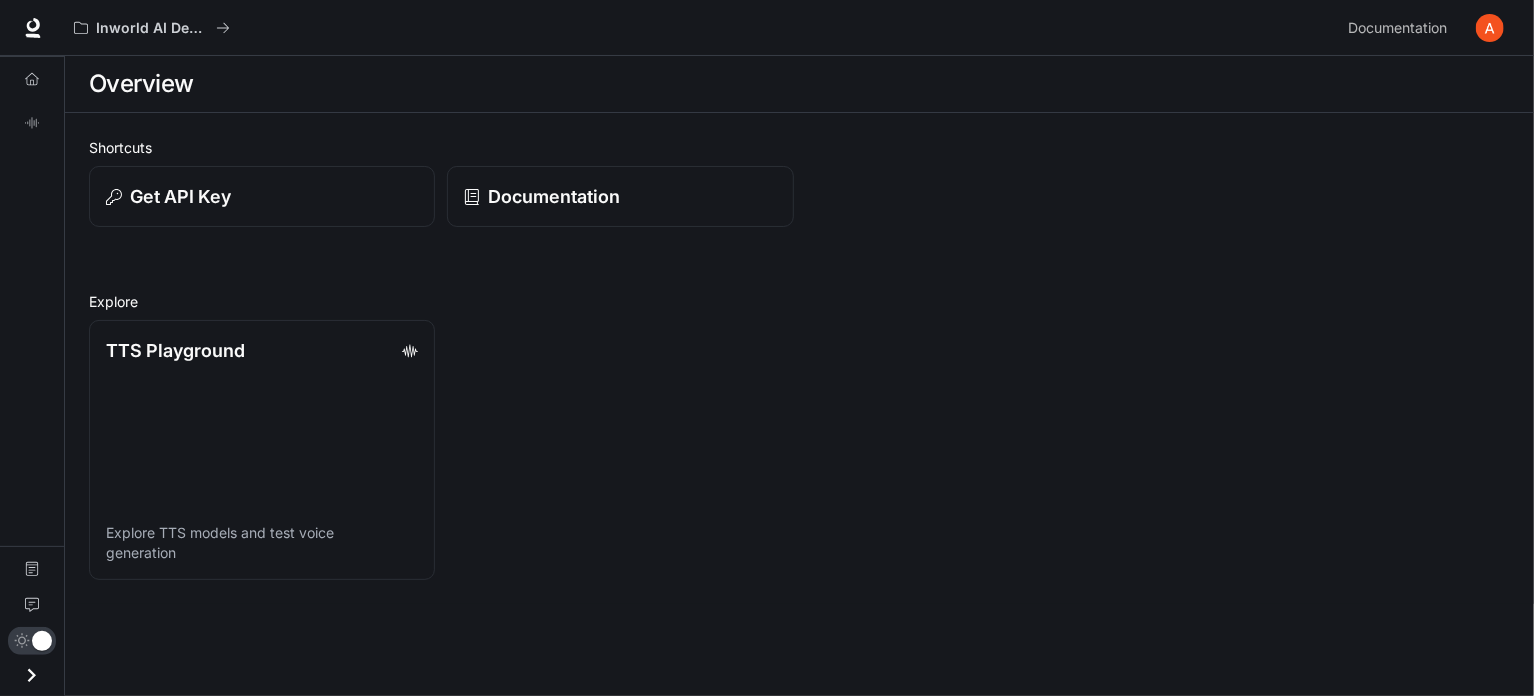 click on "Inworld AI Demos" at bounding box center (702, 28) 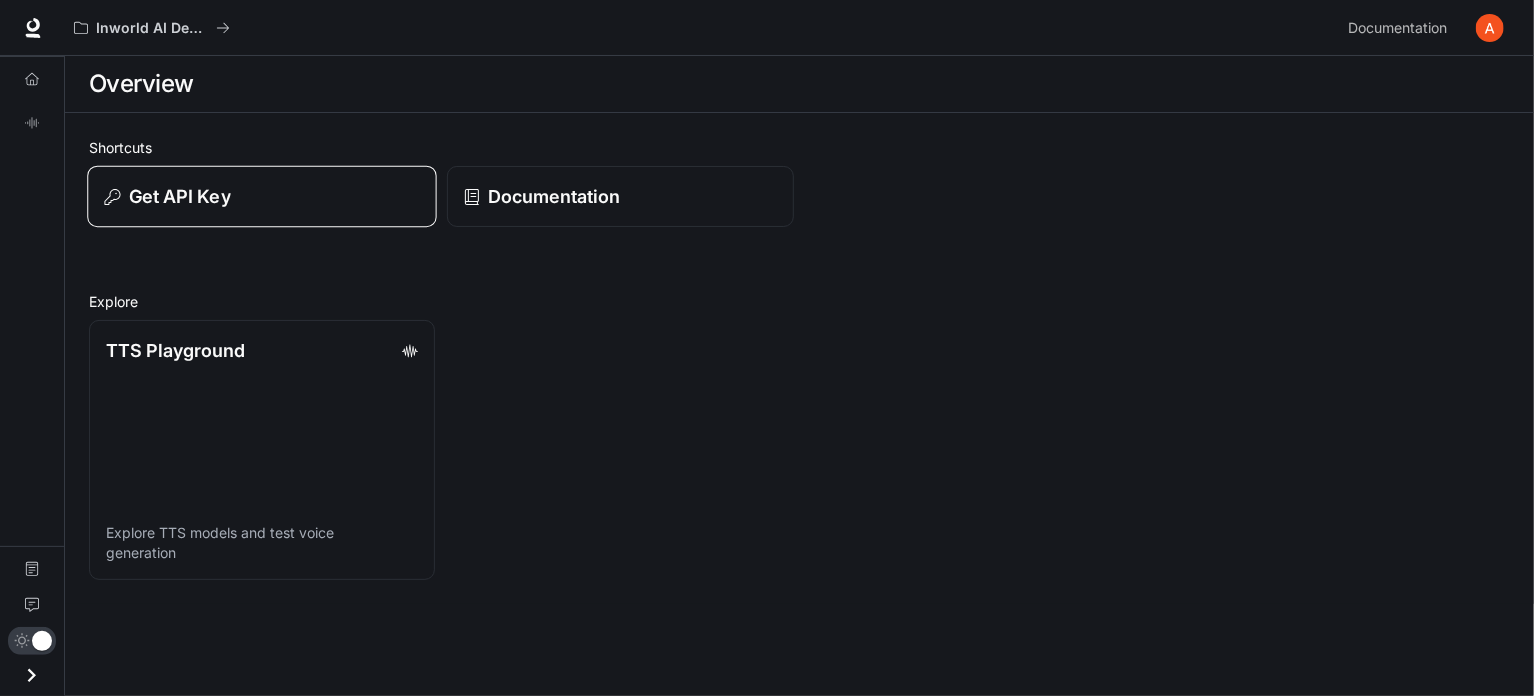 click on "Get API Key" at bounding box center (262, 197) 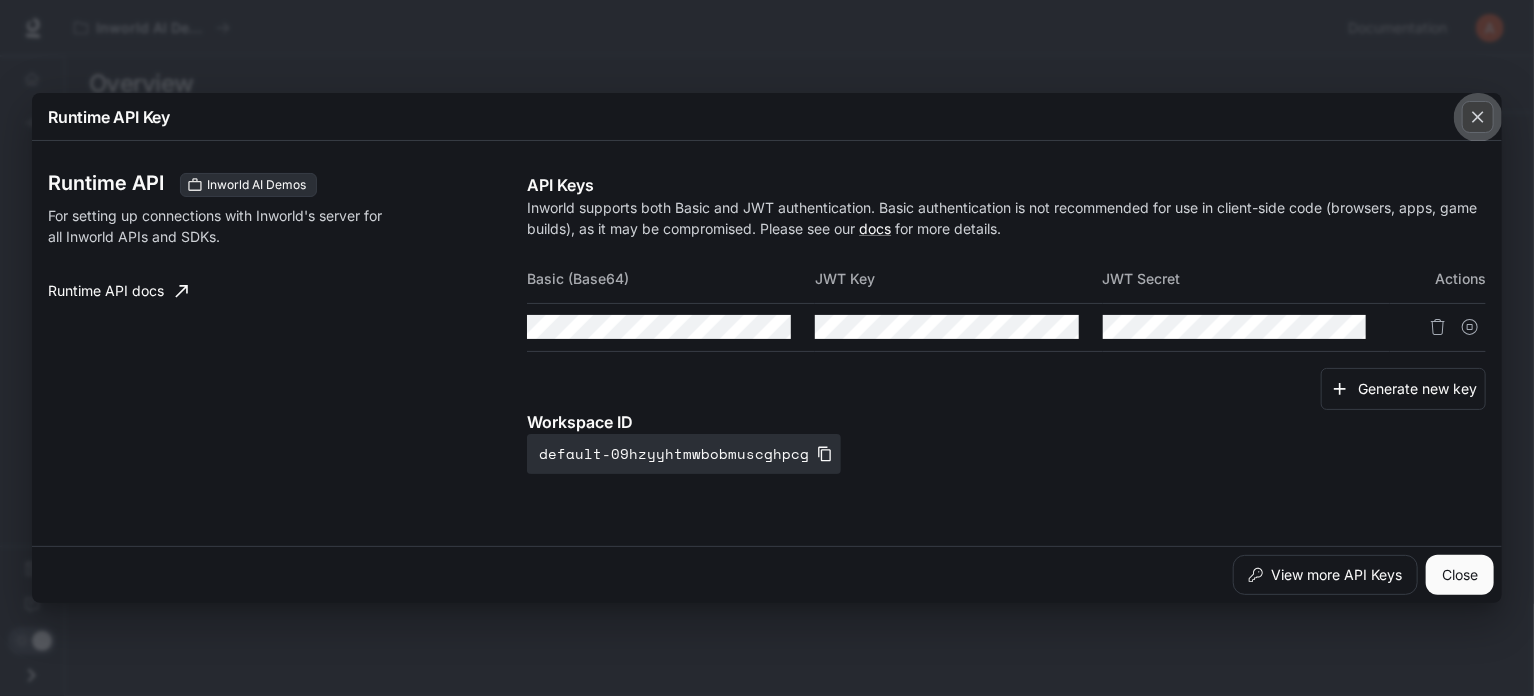 click at bounding box center (1478, 117) 